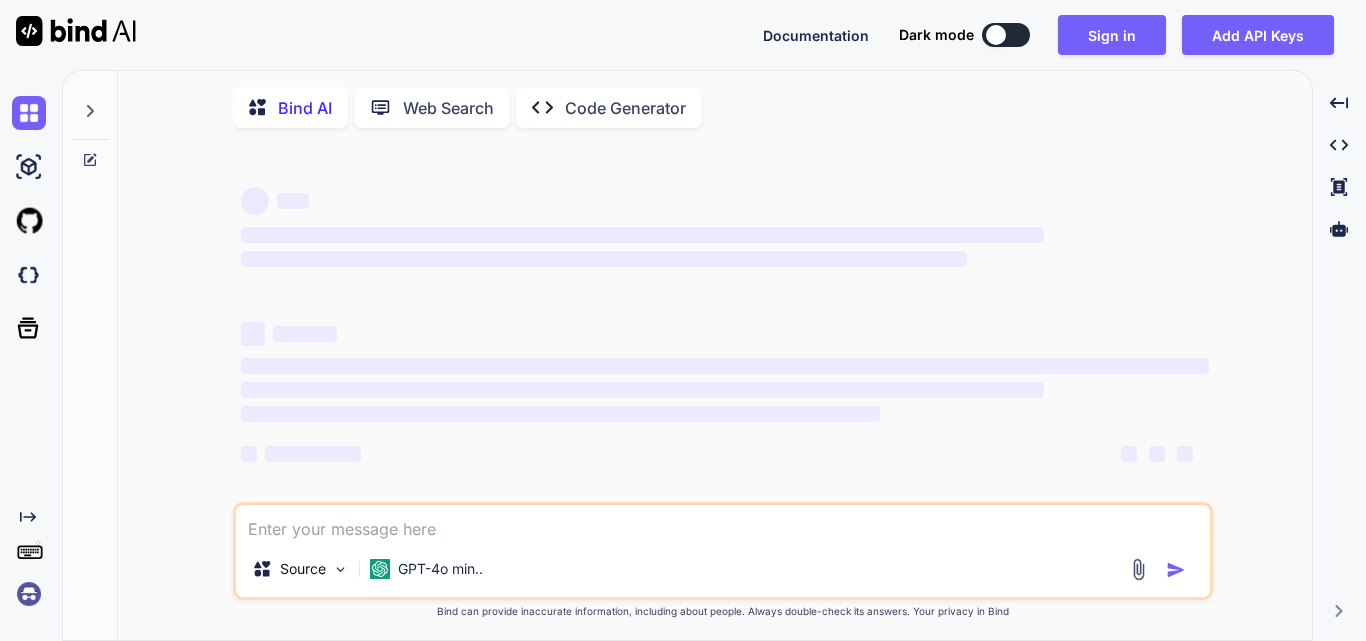 scroll, scrollTop: 0, scrollLeft: 0, axis: both 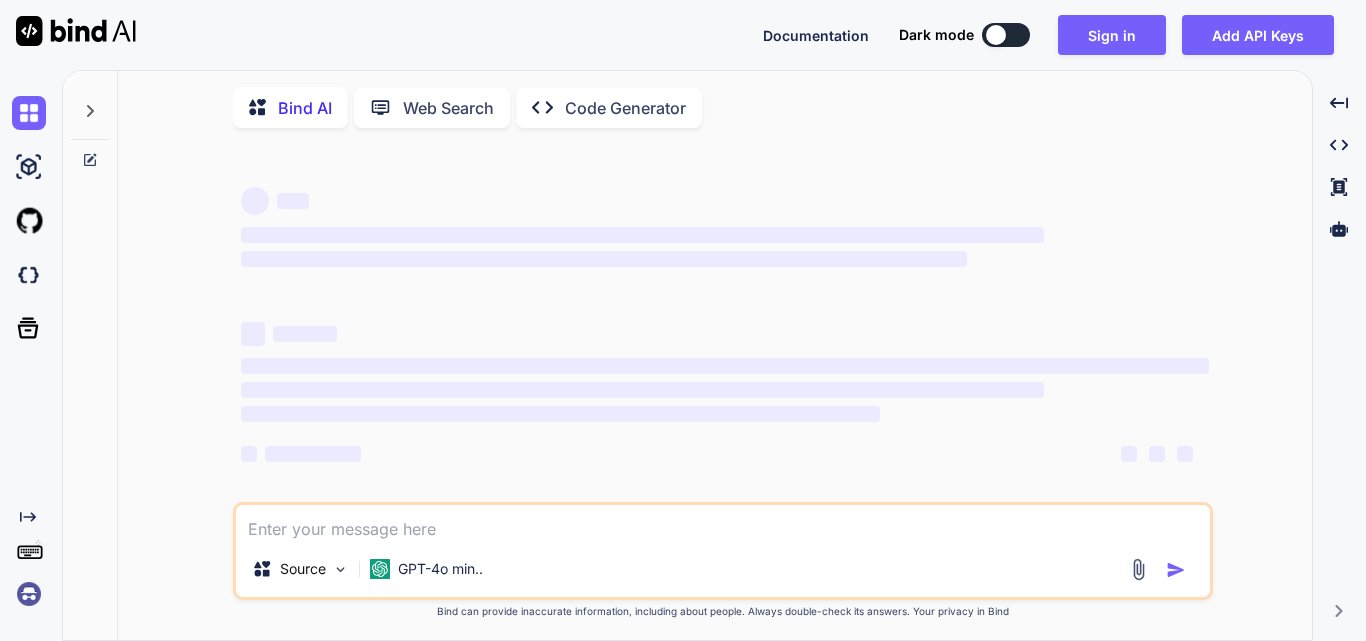 type on "x" 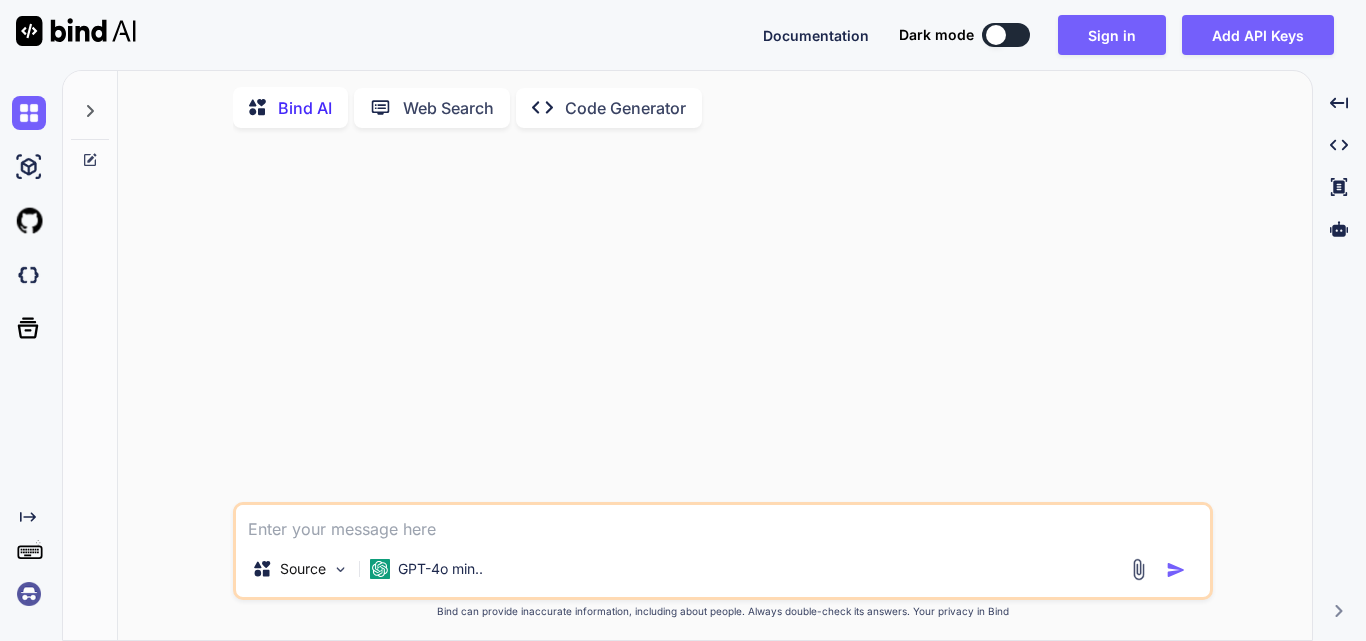 click at bounding box center (723, 523) 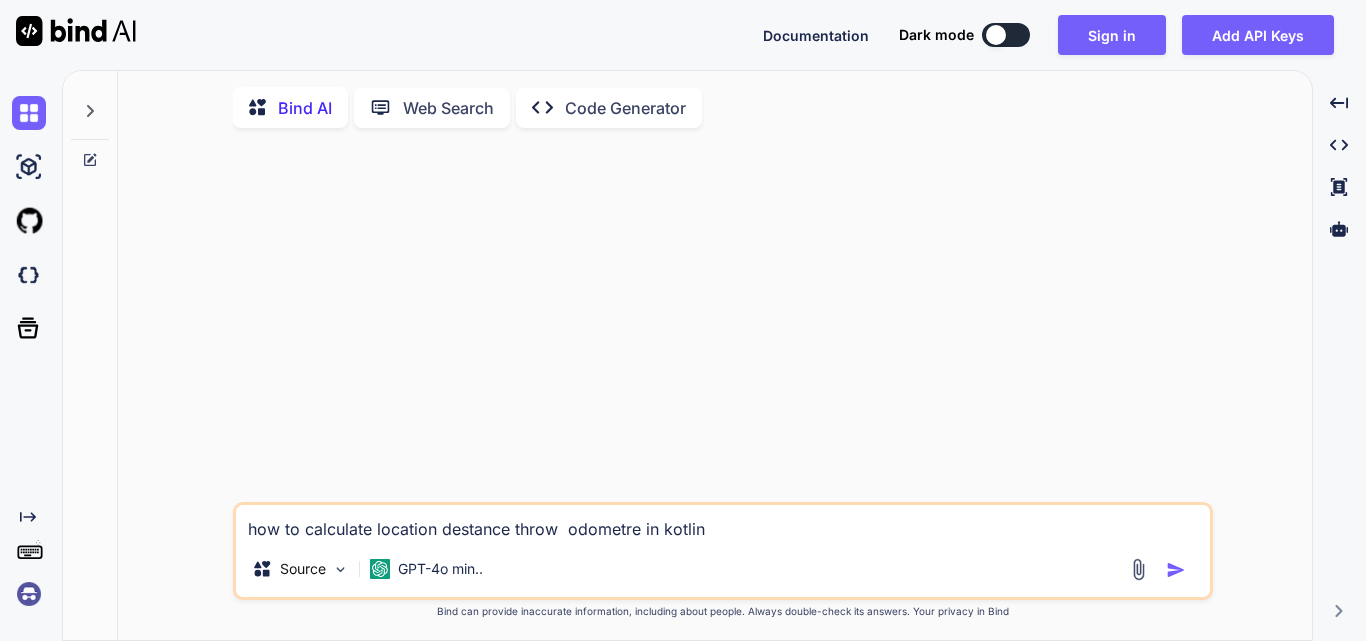 type on "how to calculate location destance throw  odometre in kotlin" 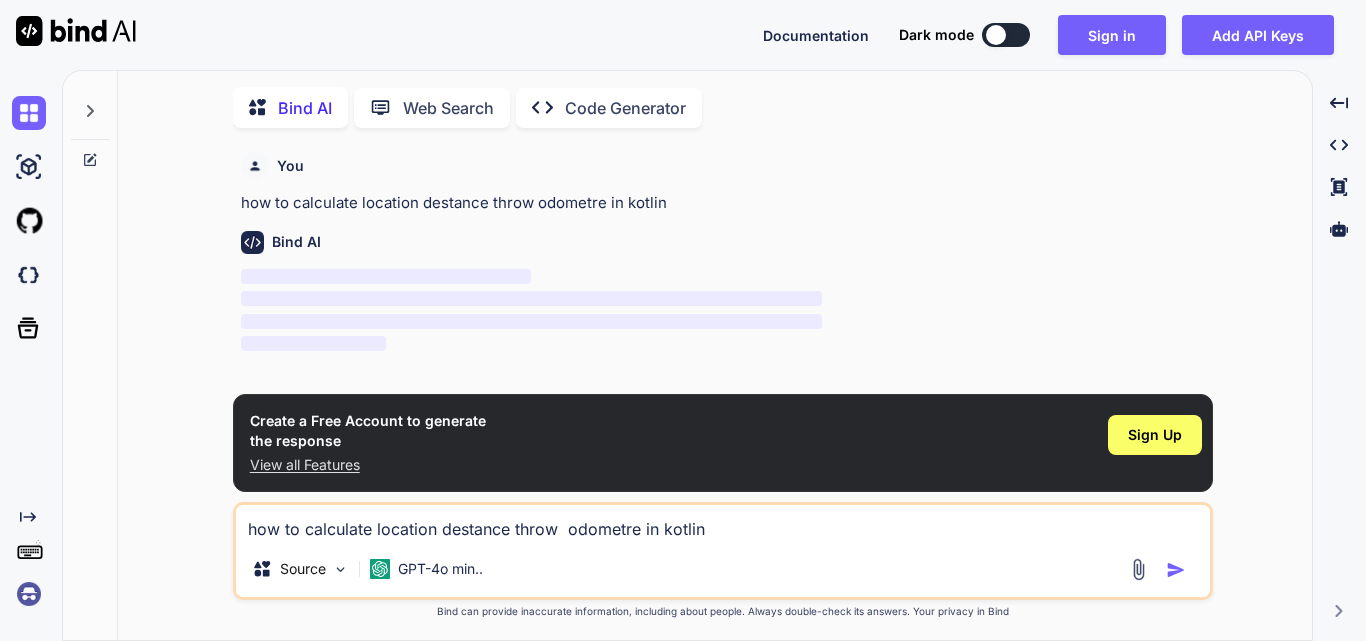 scroll, scrollTop: 8, scrollLeft: 0, axis: vertical 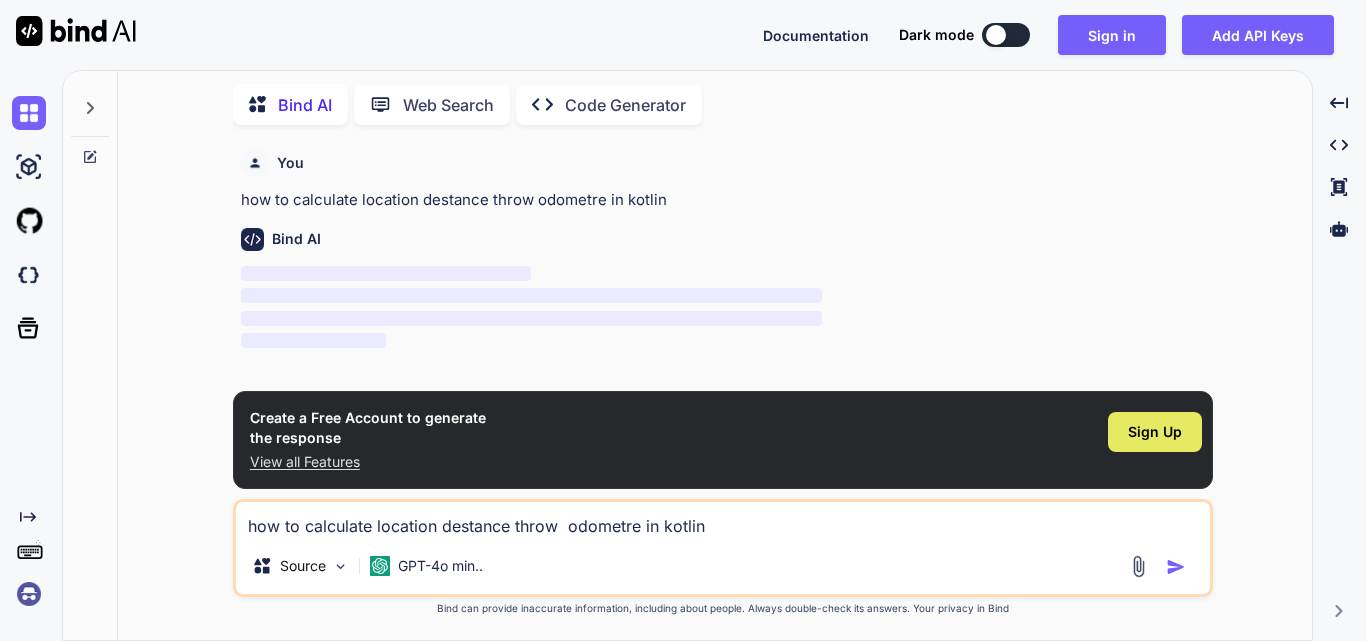click on "Sign Up" at bounding box center [1155, 432] 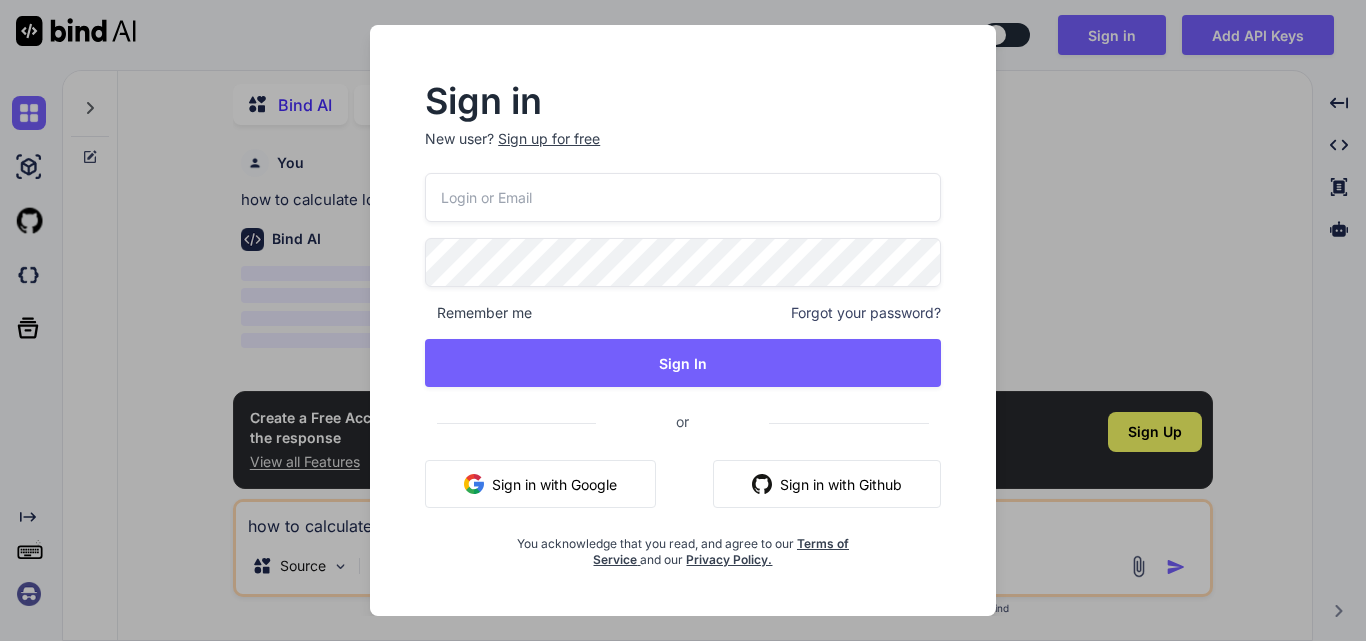 click on "Sign in with Google" at bounding box center (540, 484) 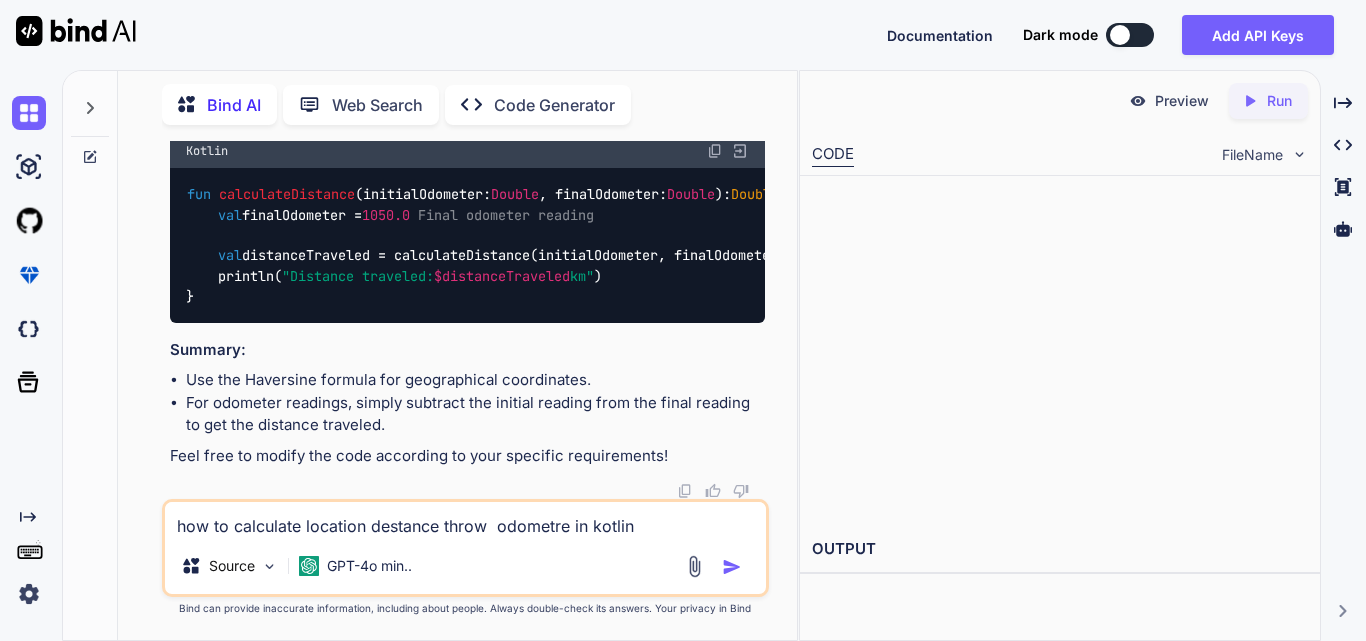 scroll, scrollTop: 1110, scrollLeft: 0, axis: vertical 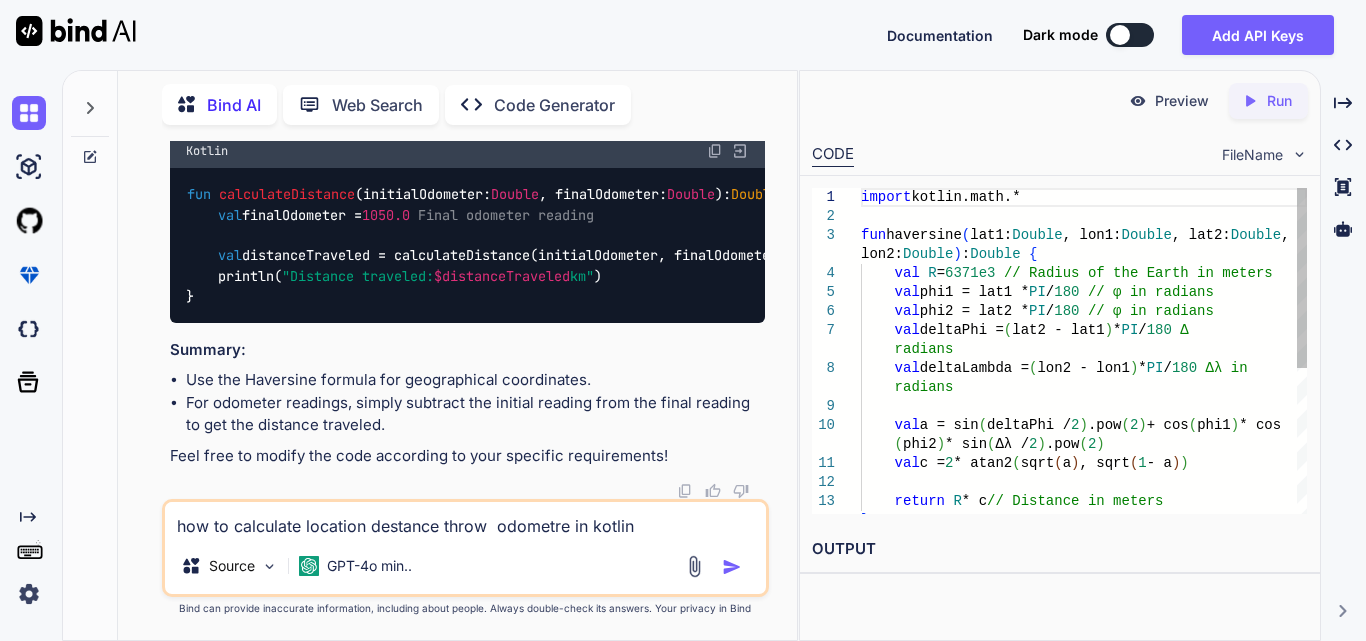 type on "x" 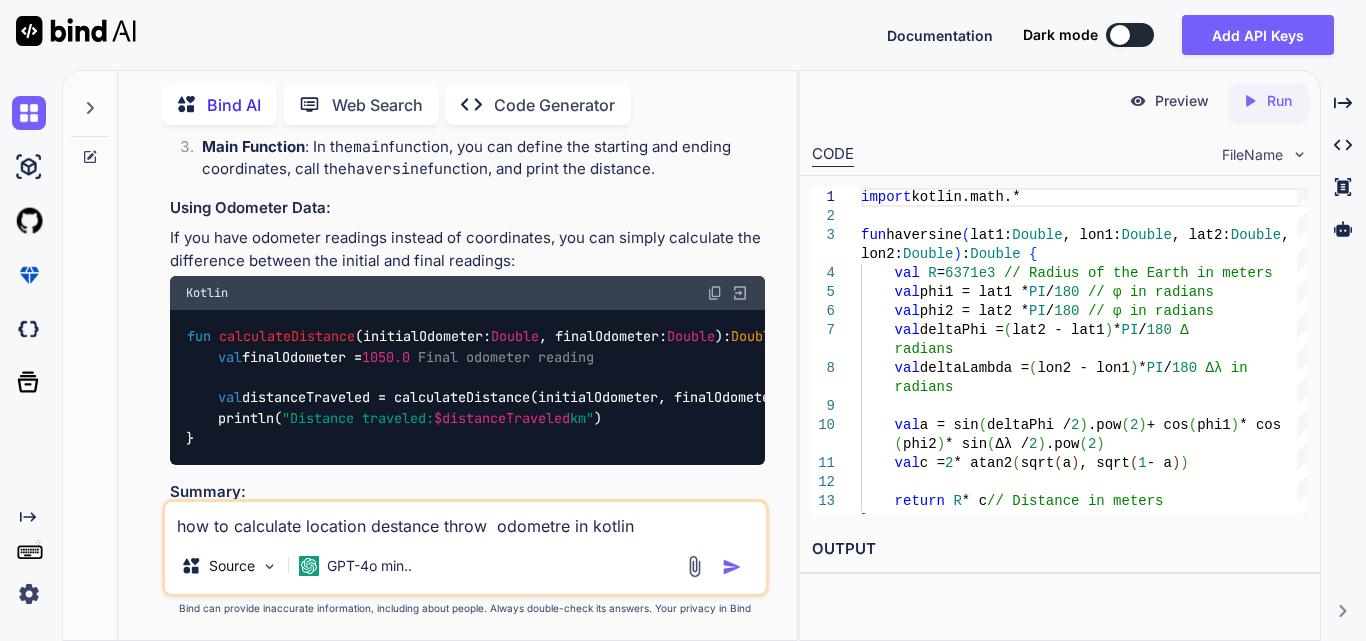 scroll, scrollTop: 944, scrollLeft: 0, axis: vertical 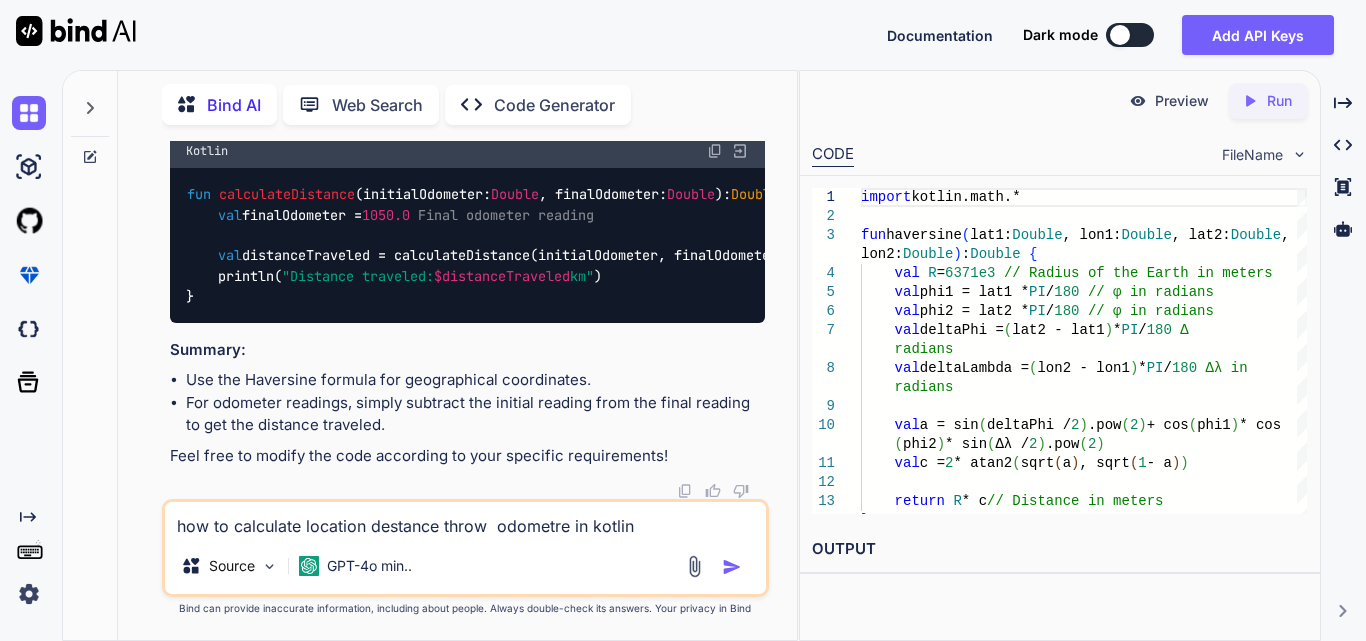 click on "how to calculate location destance throw  odometre in kotlin" at bounding box center (465, 520) 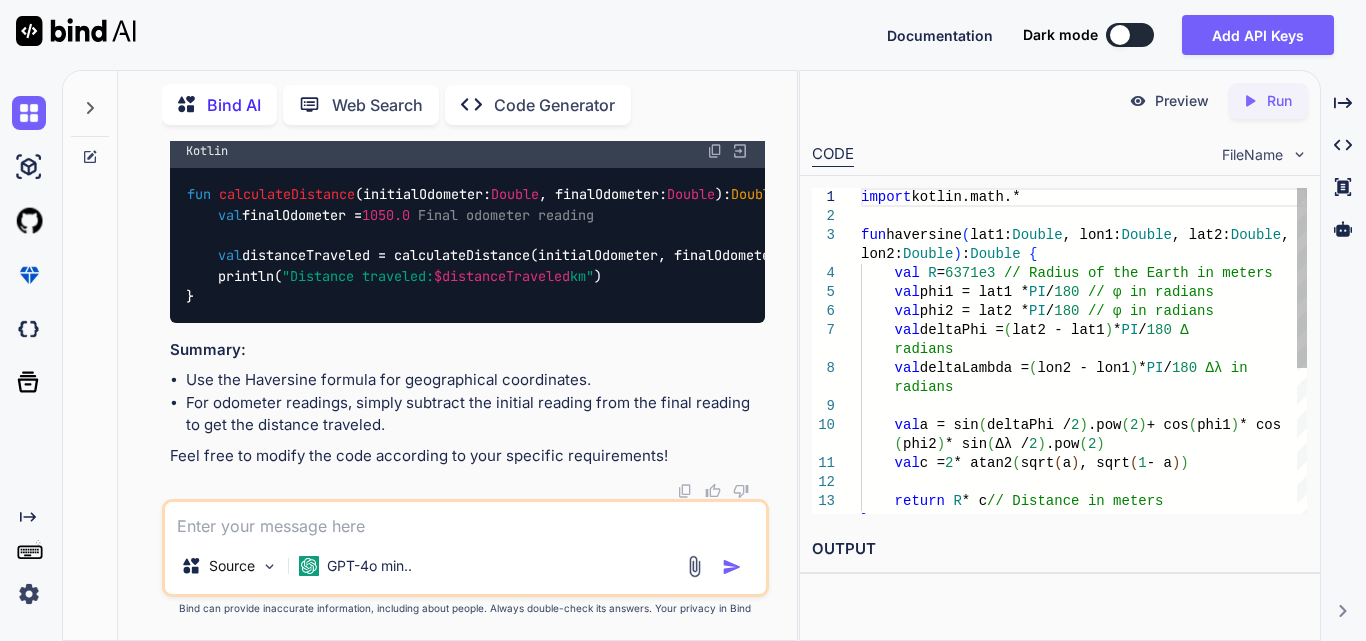 type on "i" 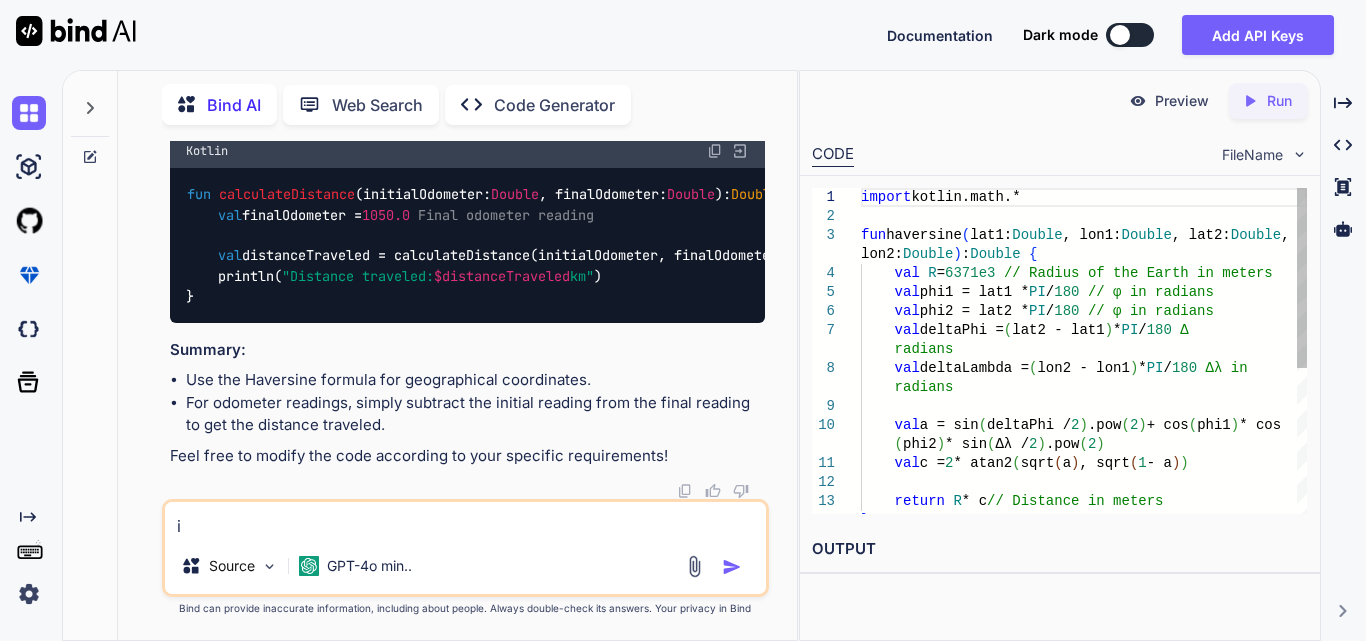 type on "i" 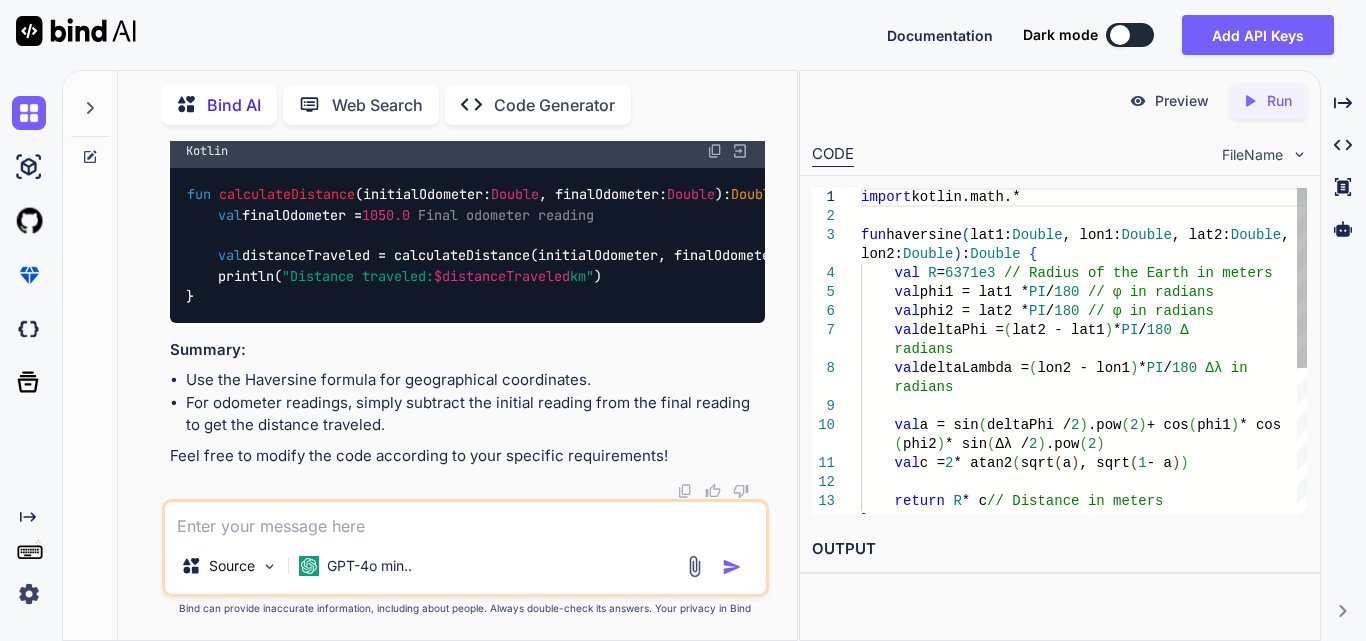 type on "g" 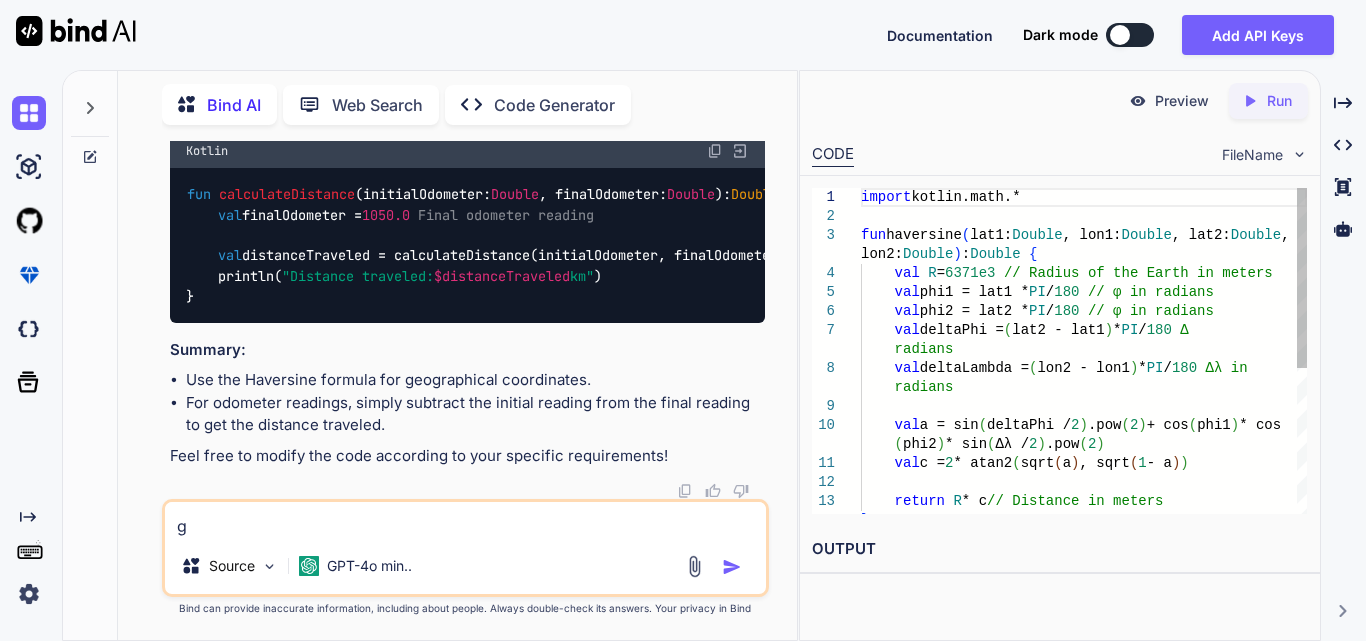 type on "gi" 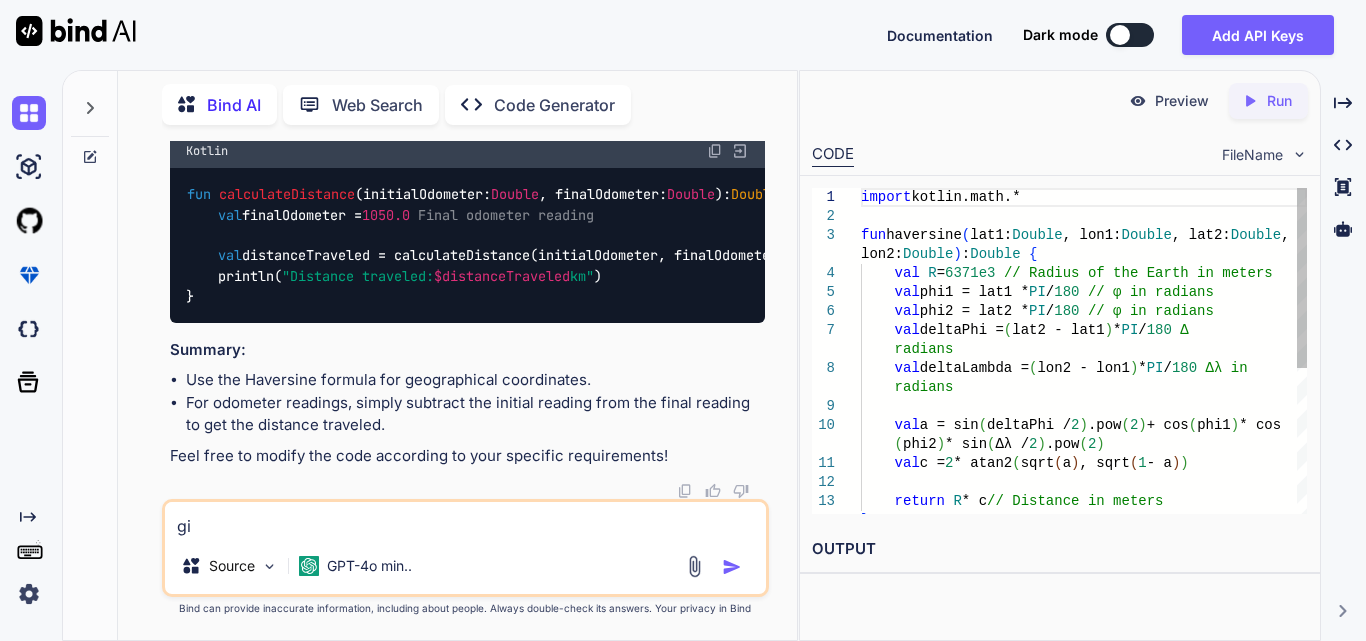 type on "giv" 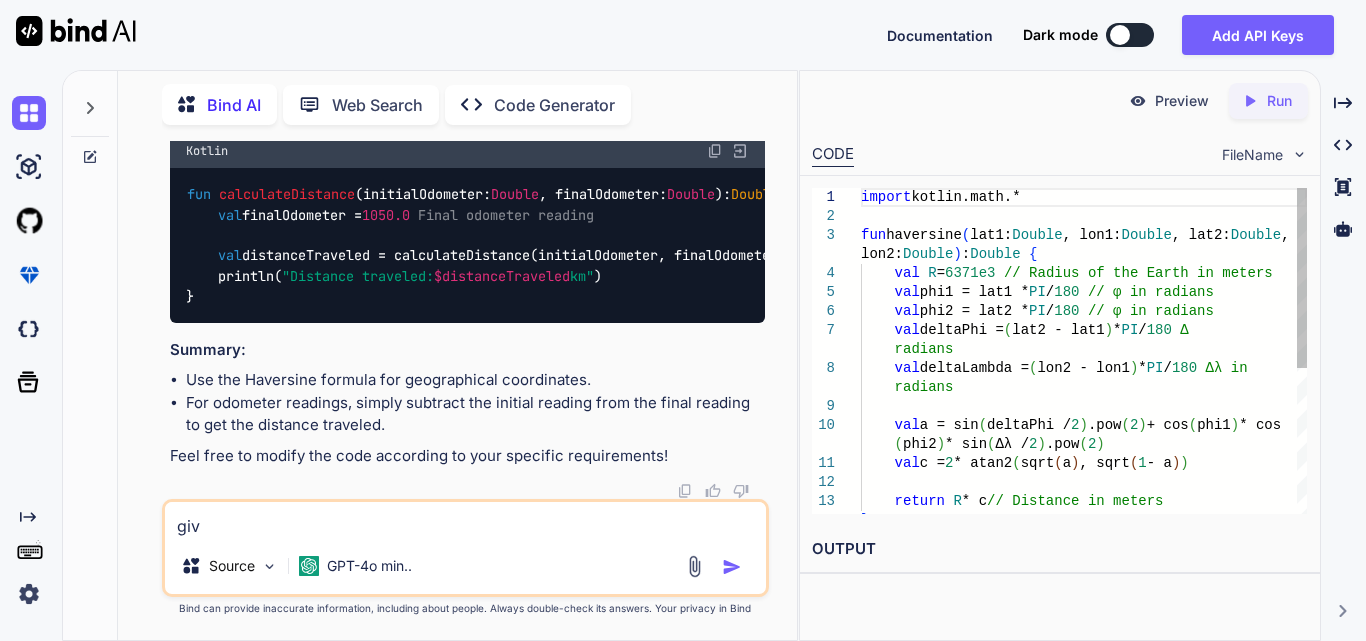 type on "giv" 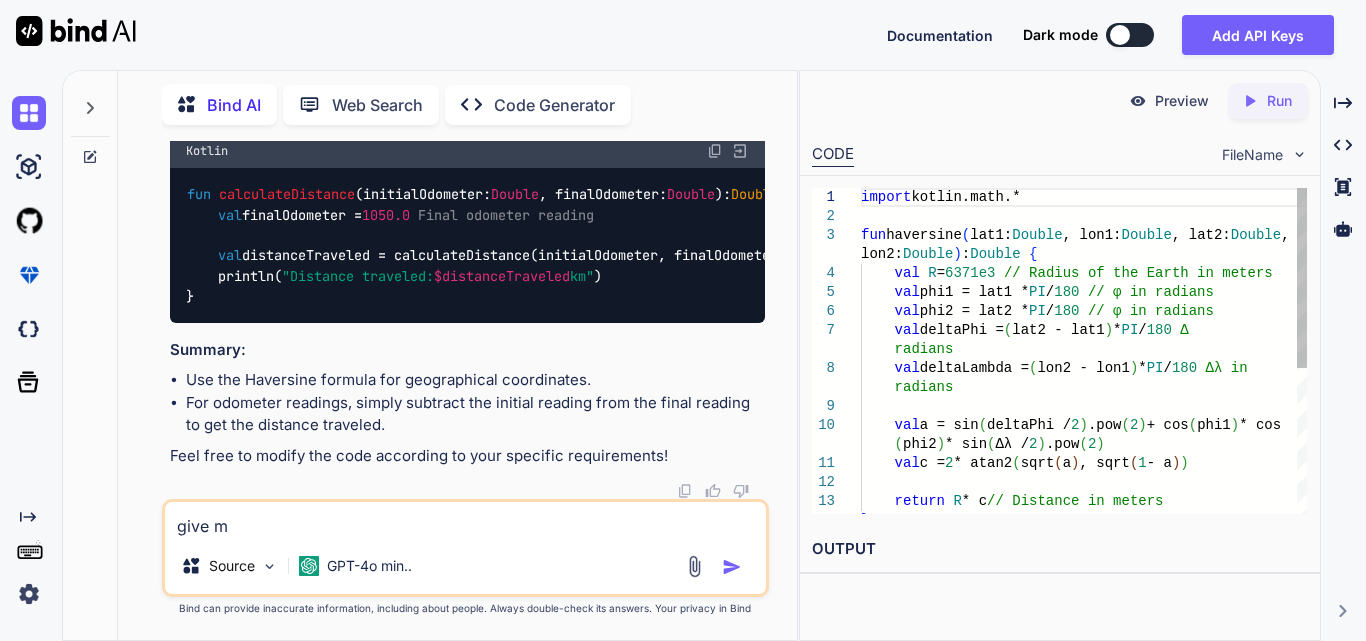 type on "give me" 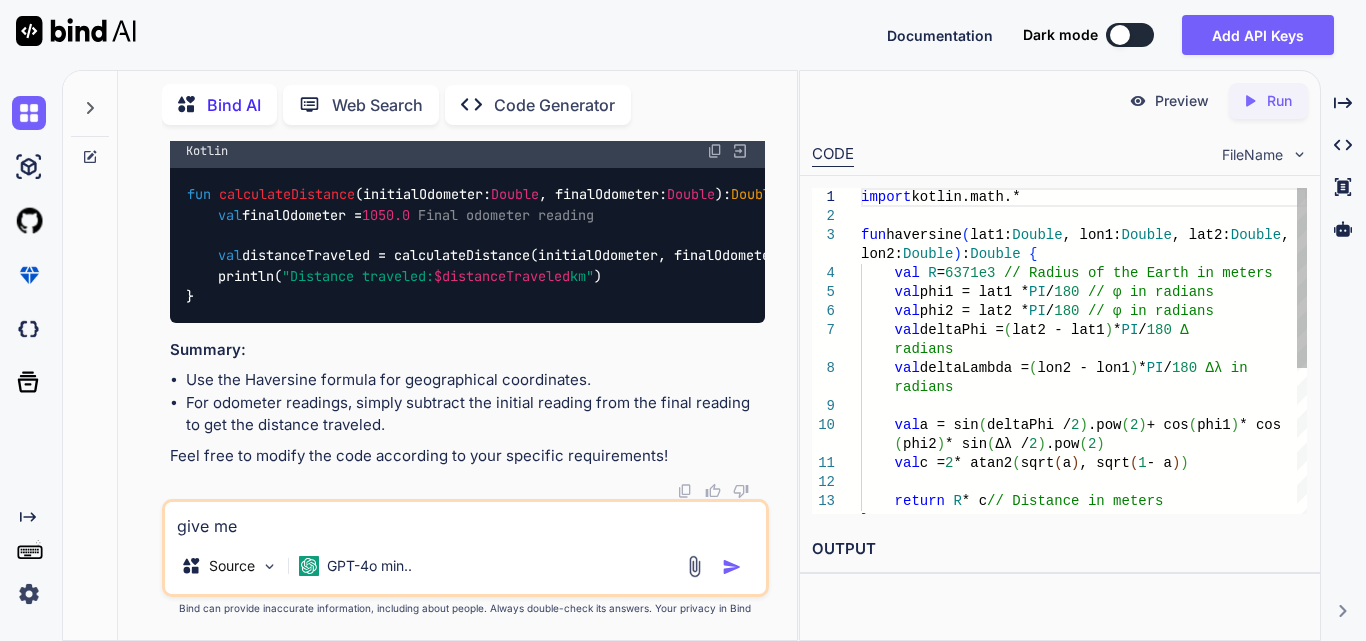 type on "give me" 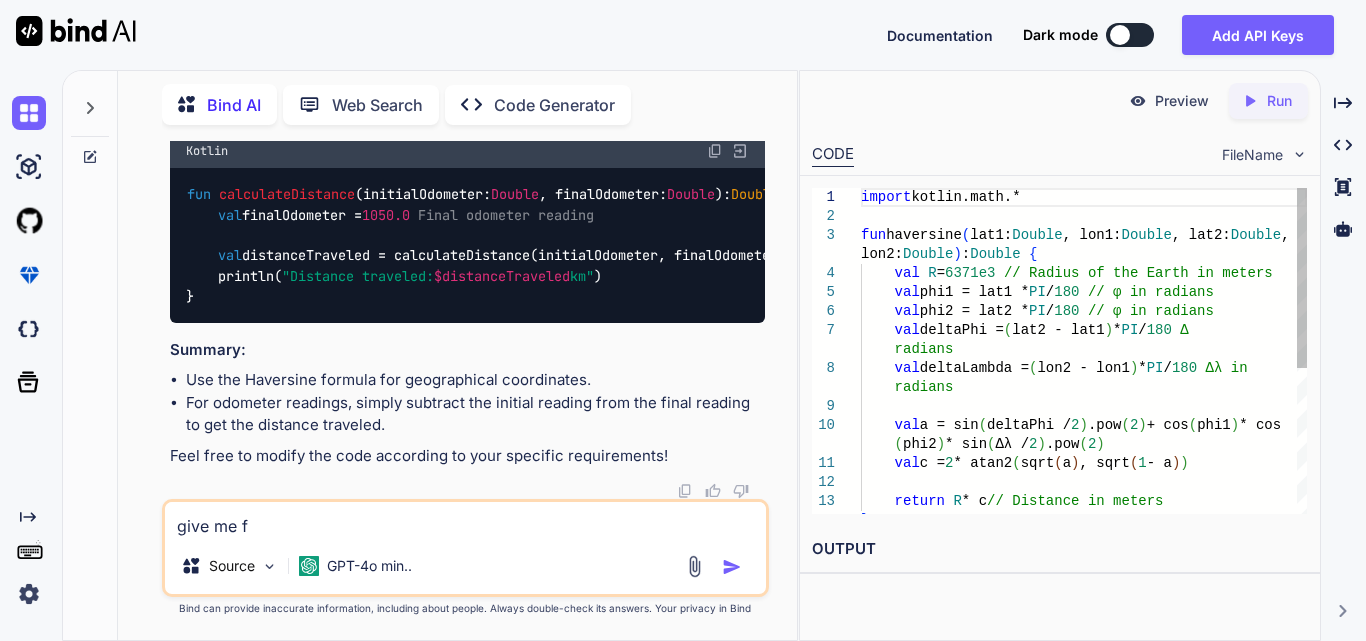 type on "give me fu" 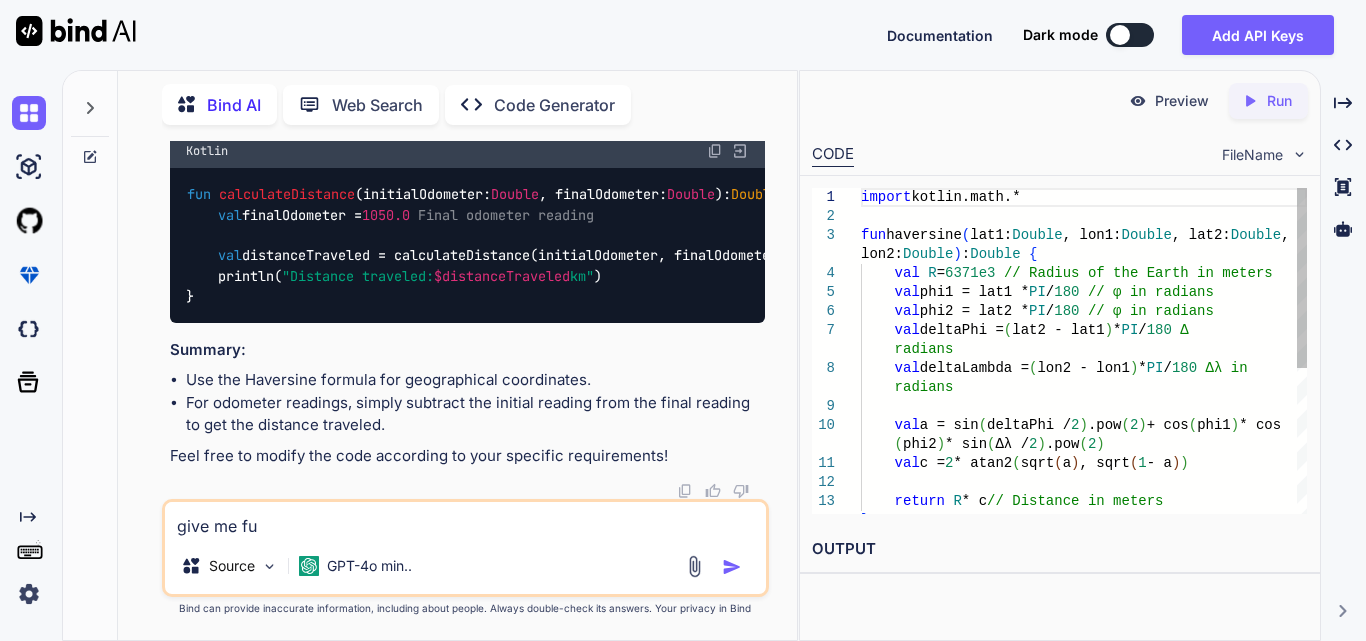 type on "give me ful" 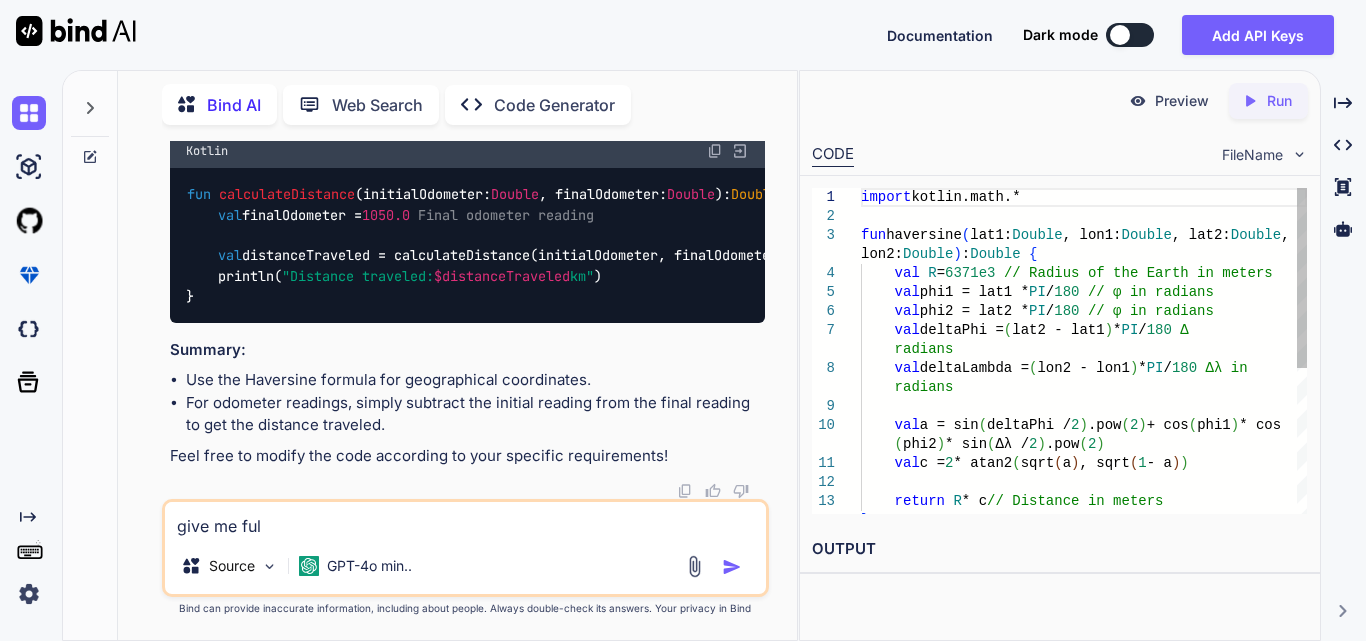 type on "give me full" 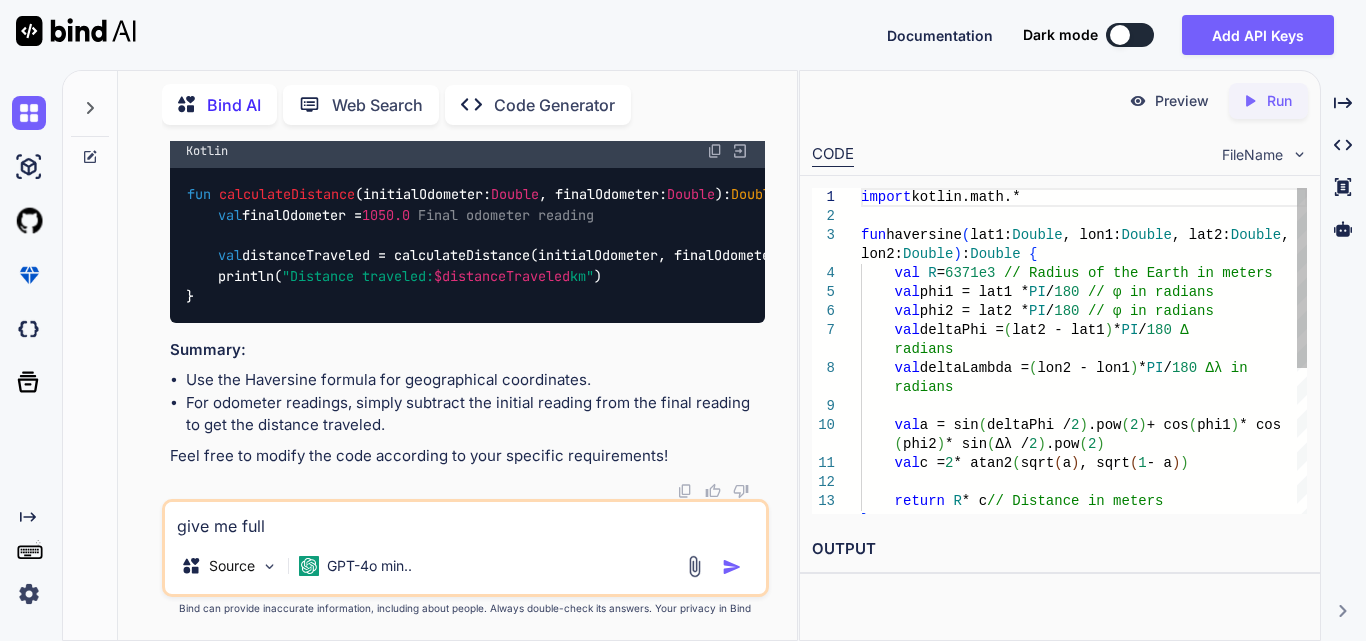 type on "give me full" 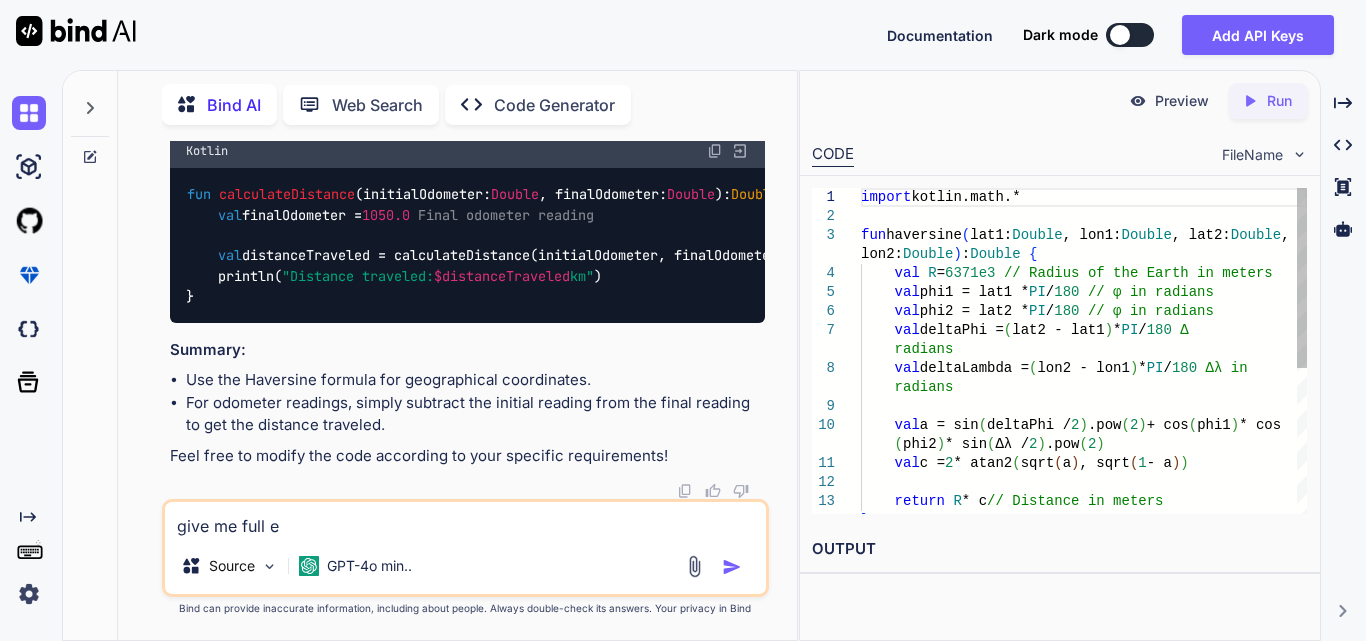 type on "give me full ex" 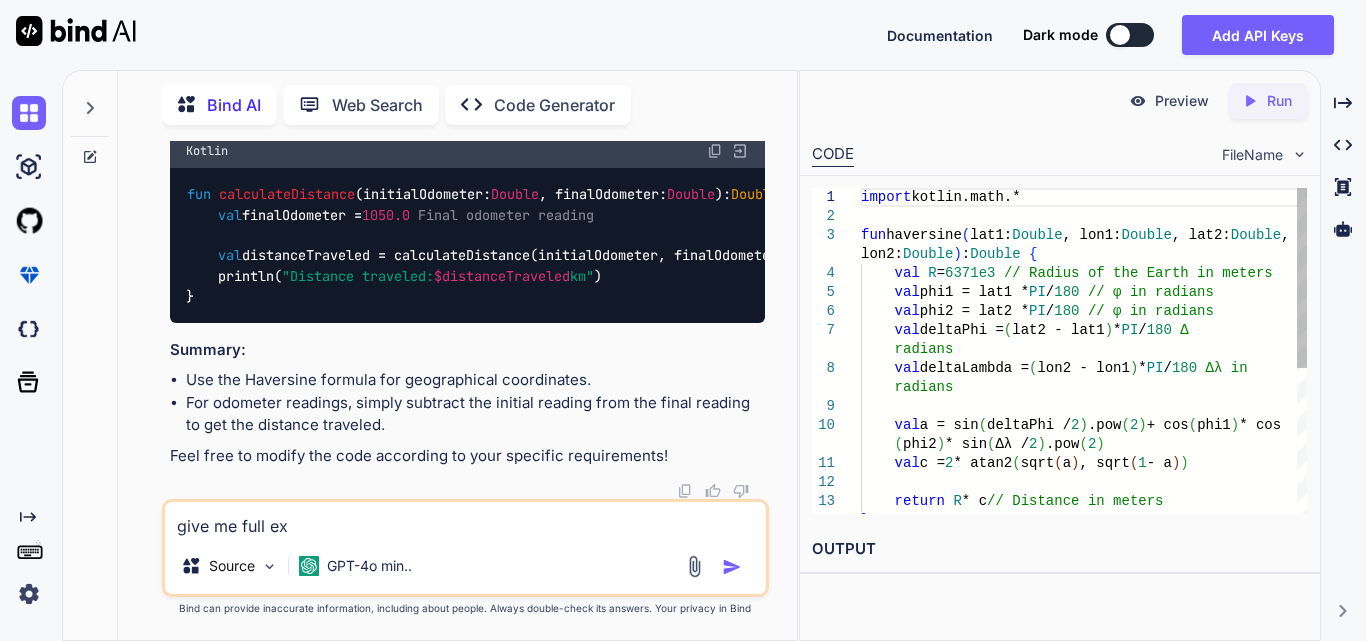 type on "give me full exa" 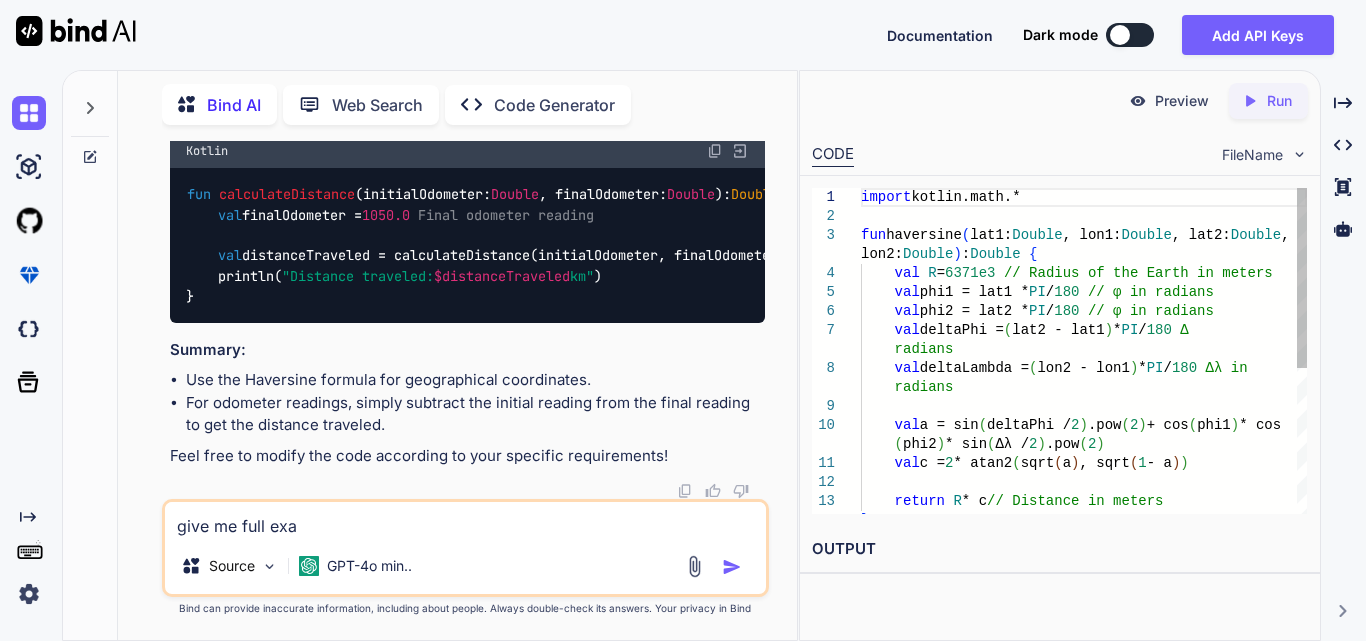 type on "give me full exam" 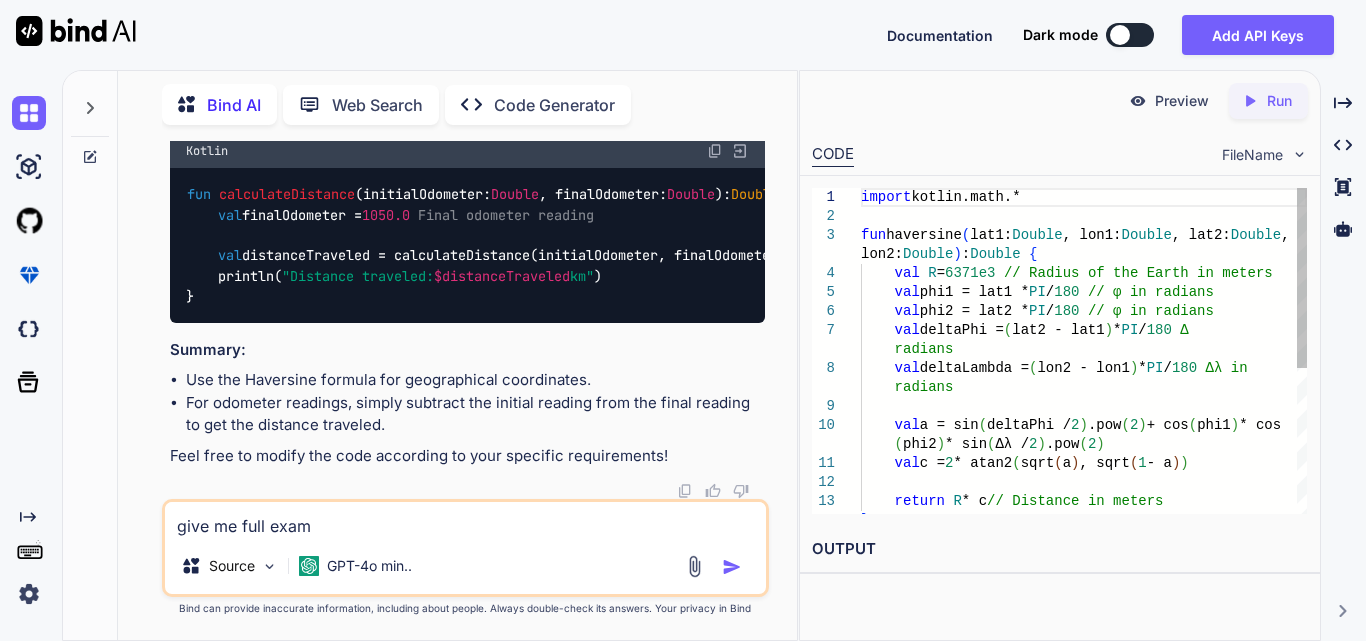 type on "give me full examp" 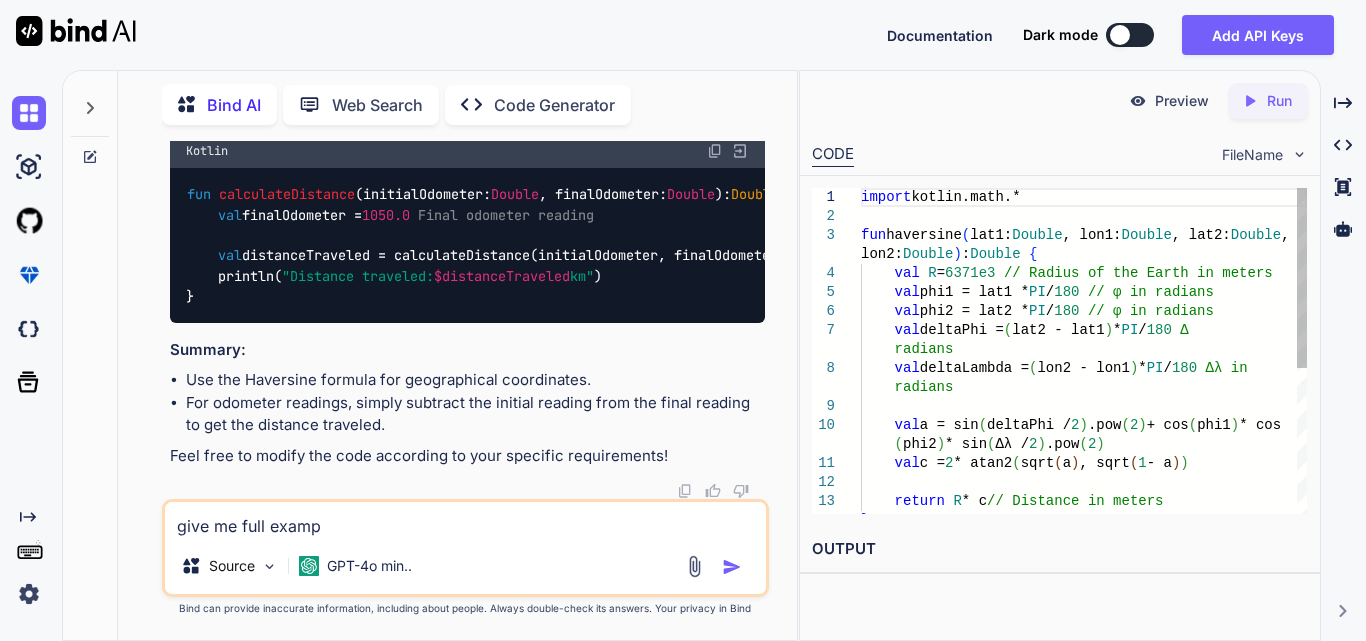 type on "give me full exampl" 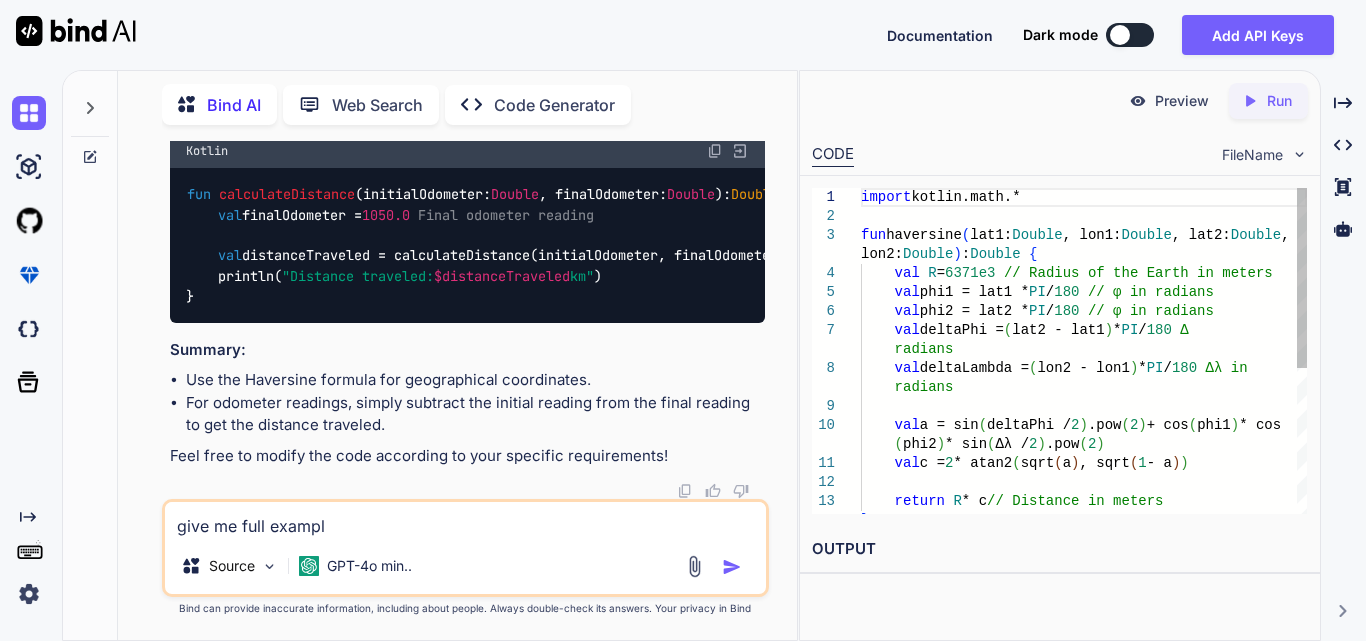 type on "give me full example" 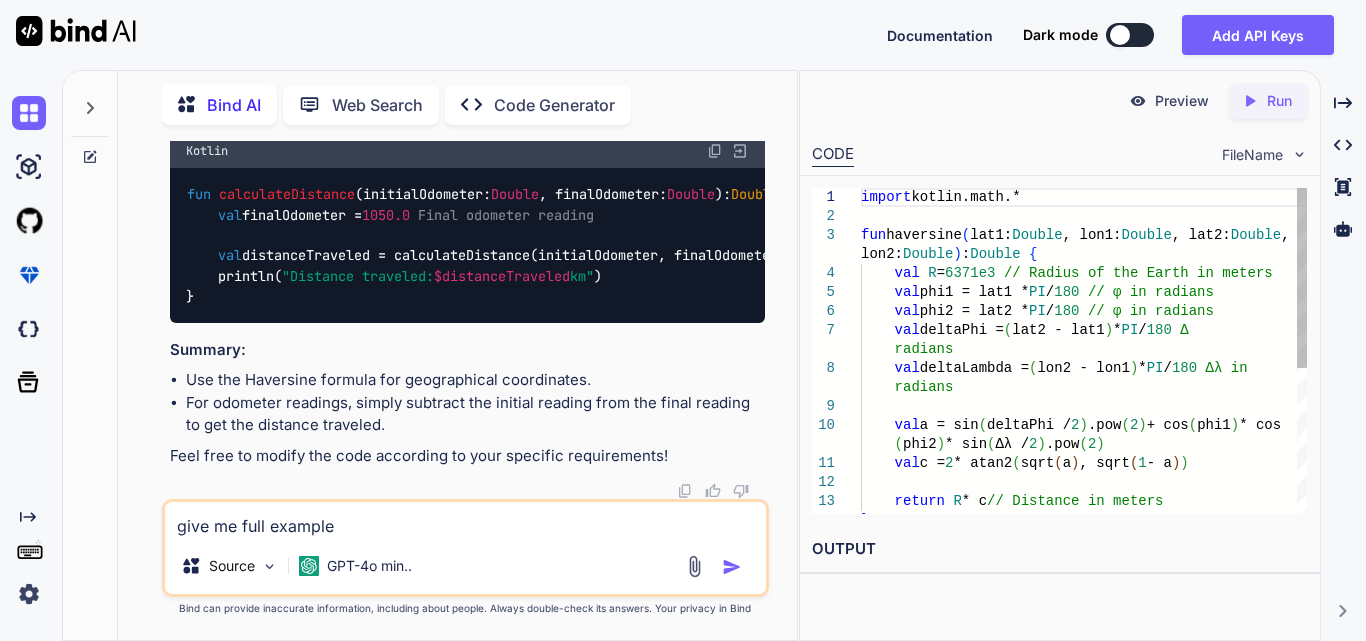 type on "x" 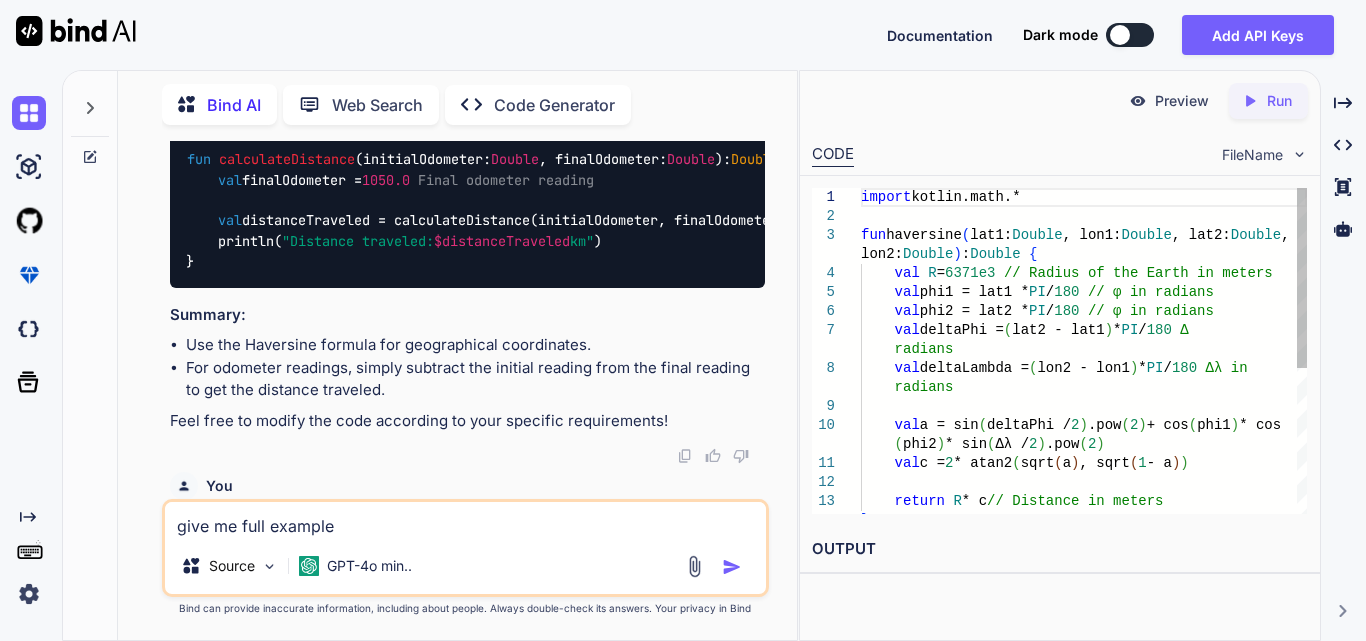 type 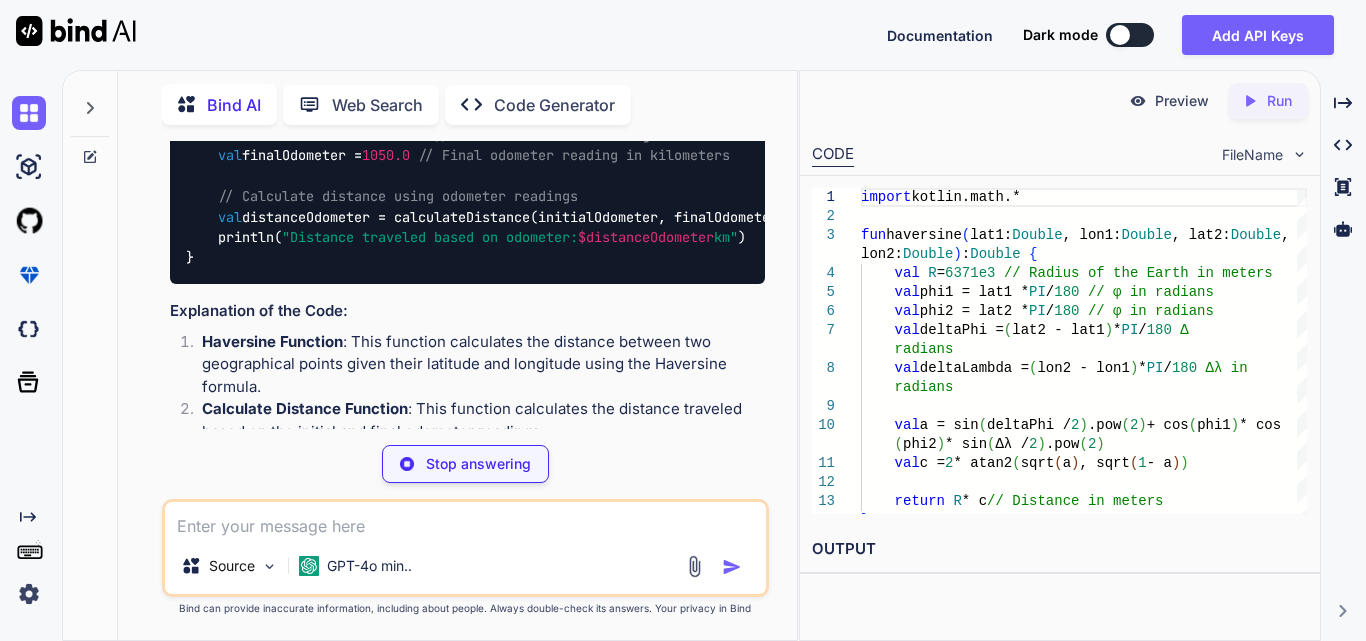 scroll, scrollTop: 1861, scrollLeft: 0, axis: vertical 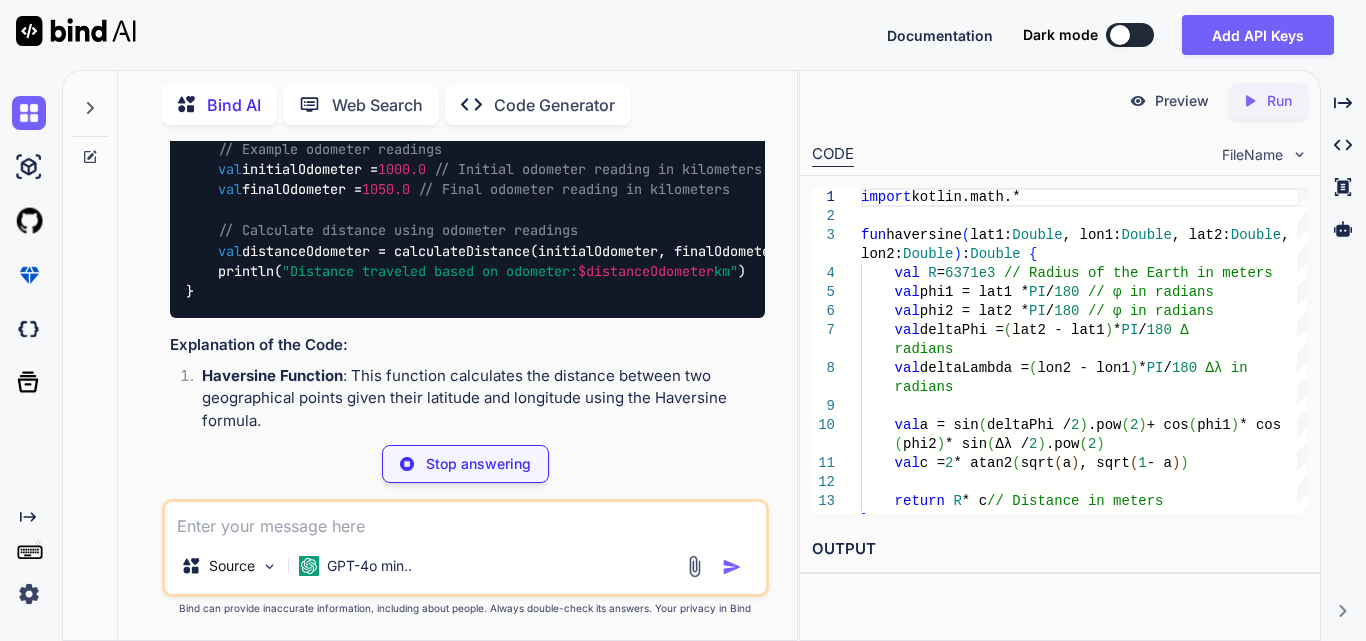 type on "x" 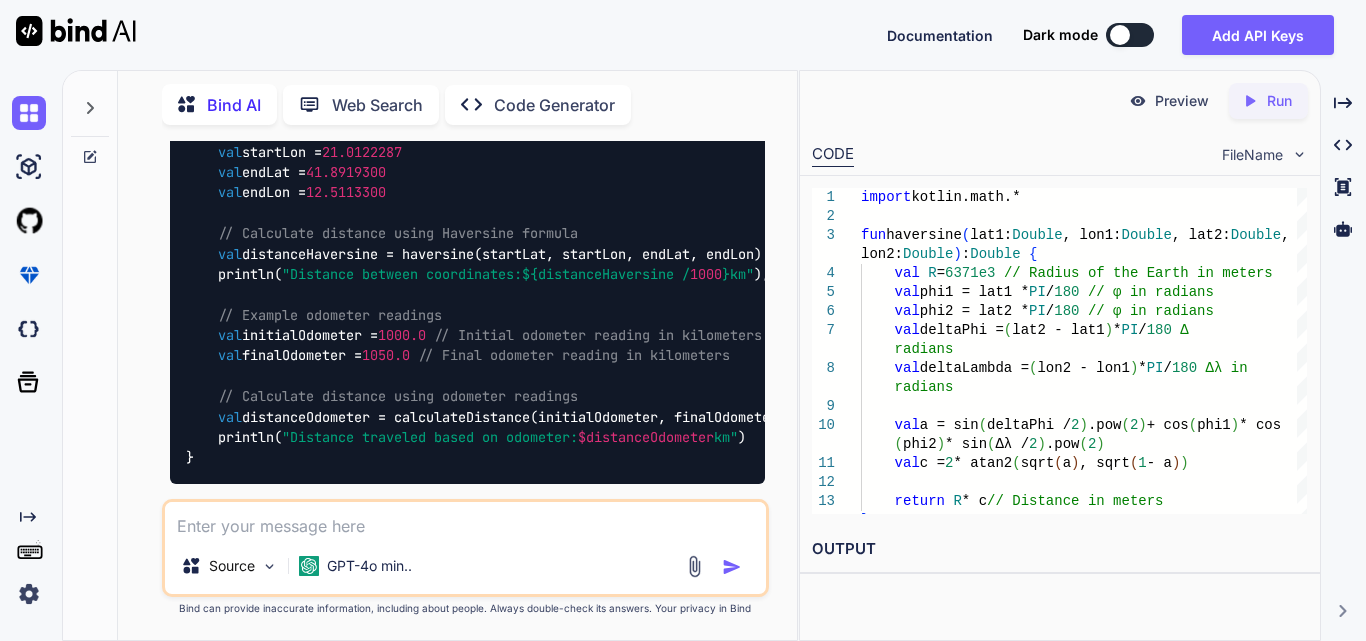 scroll, scrollTop: 1626, scrollLeft: 0, axis: vertical 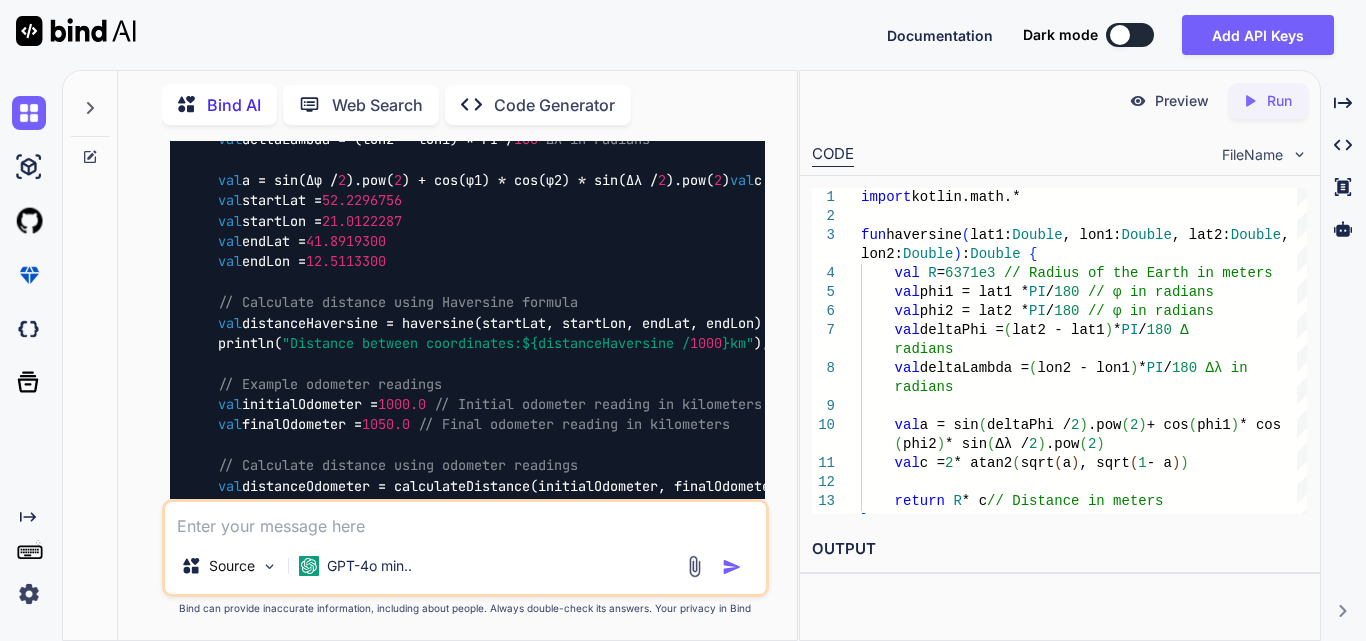 type on "x" 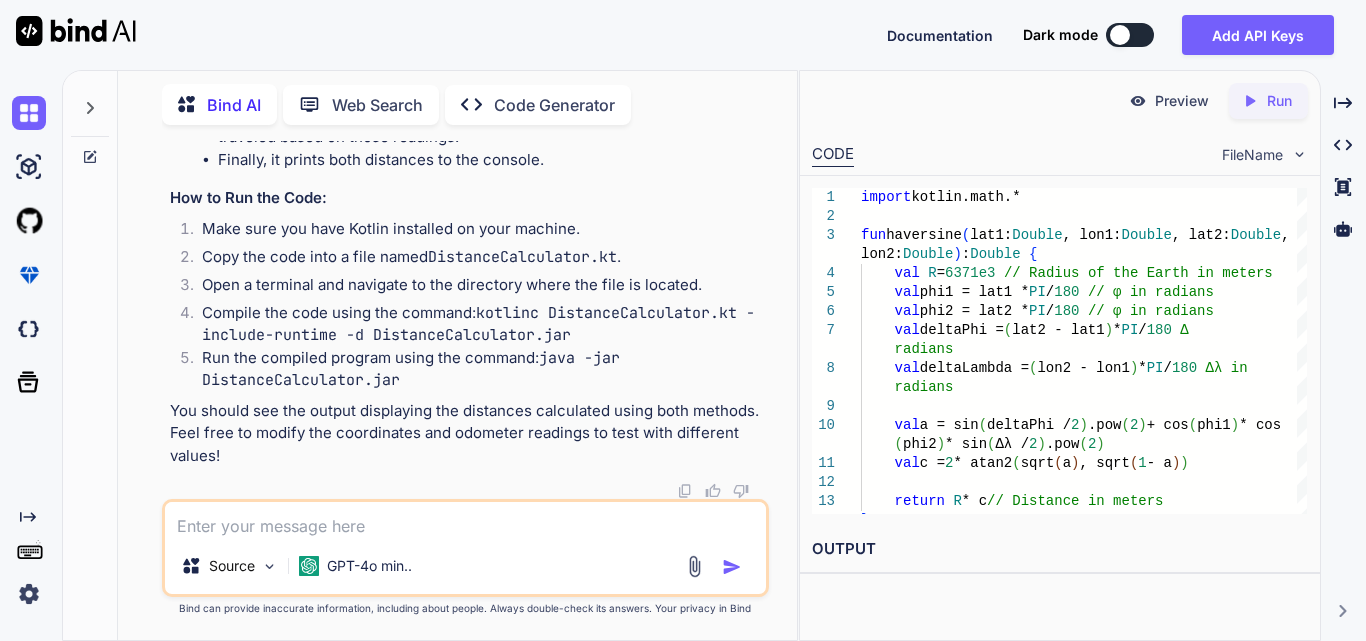 scroll, scrollTop: 2926, scrollLeft: 0, axis: vertical 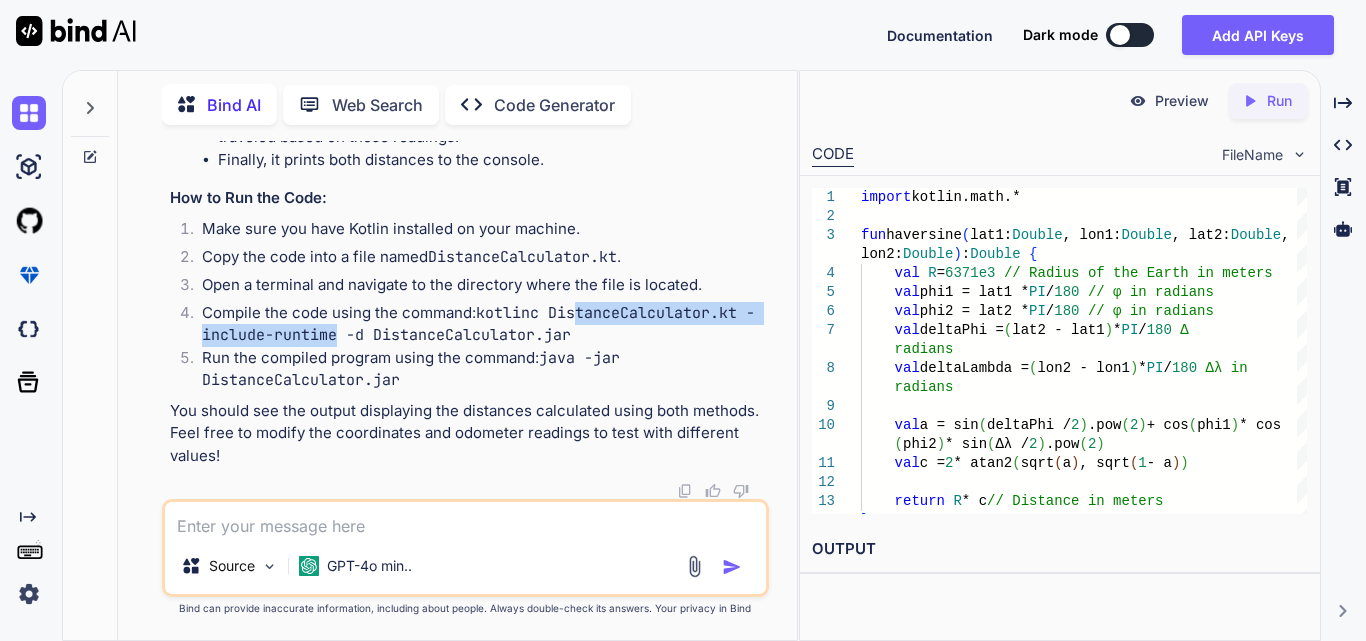 drag, startPoint x: 373, startPoint y: 336, endPoint x: 577, endPoint y: 311, distance: 205.52615 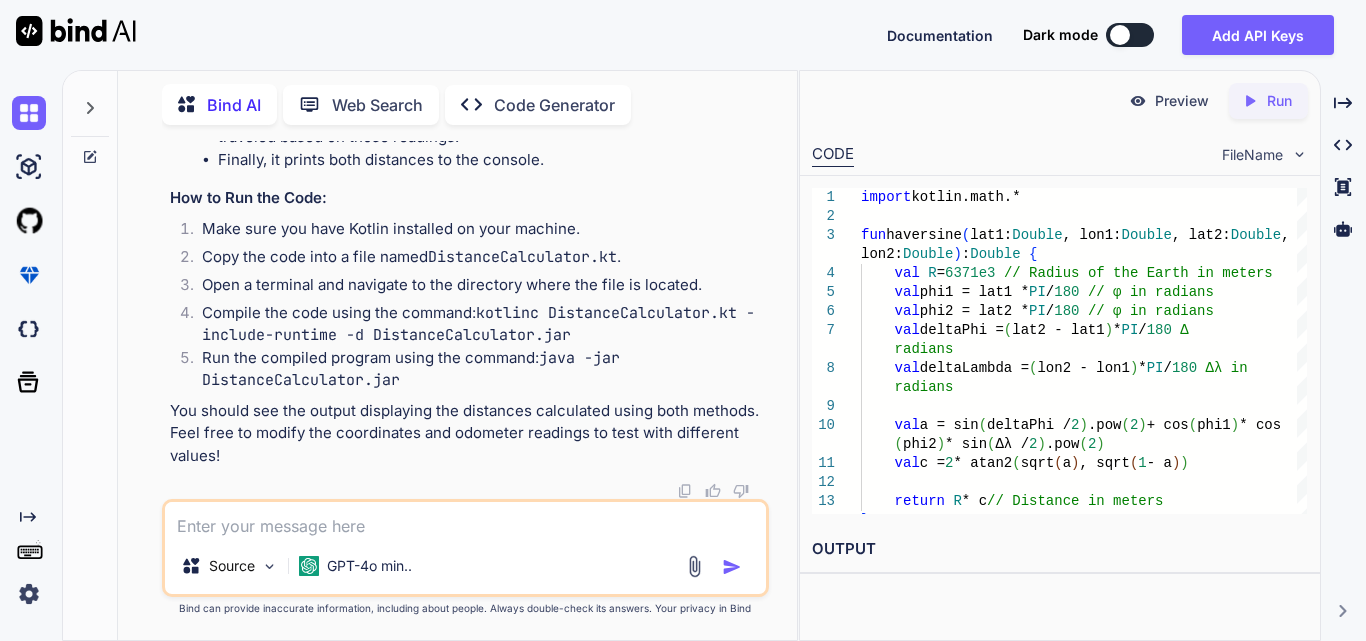 click on "kotlinc DistanceCalculator.kt -include-runtime -d DistanceCalculator.jar" at bounding box center (478, 324) 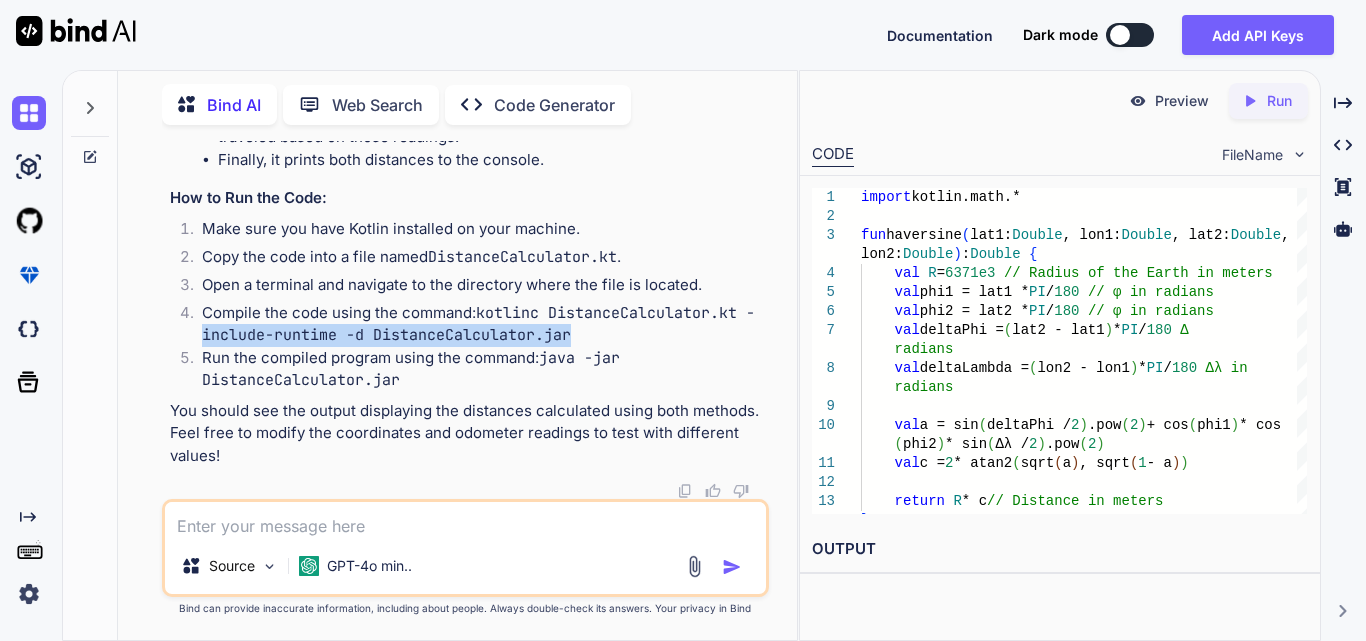 drag, startPoint x: 202, startPoint y: 343, endPoint x: 596, endPoint y: 344, distance: 394.00128 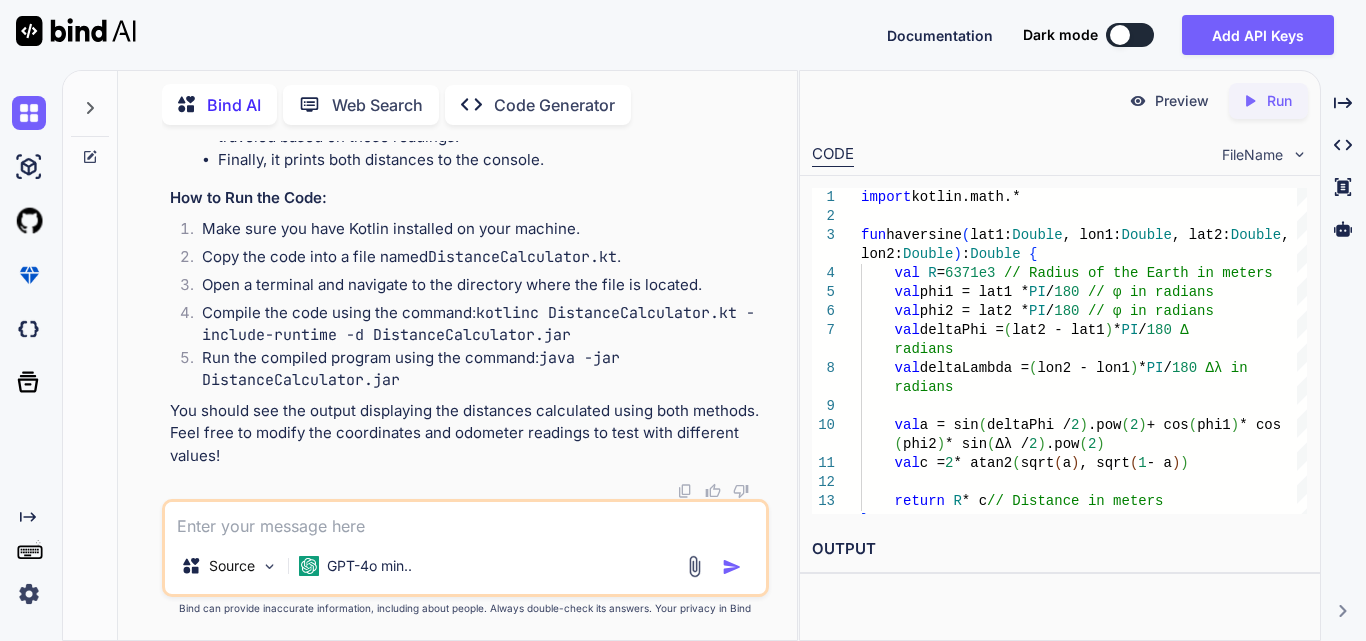 click on "You should see the output displaying the distances calculated using both methods. Feel free to modify the coordinates and odometer readings to test with different values!" at bounding box center [467, 434] 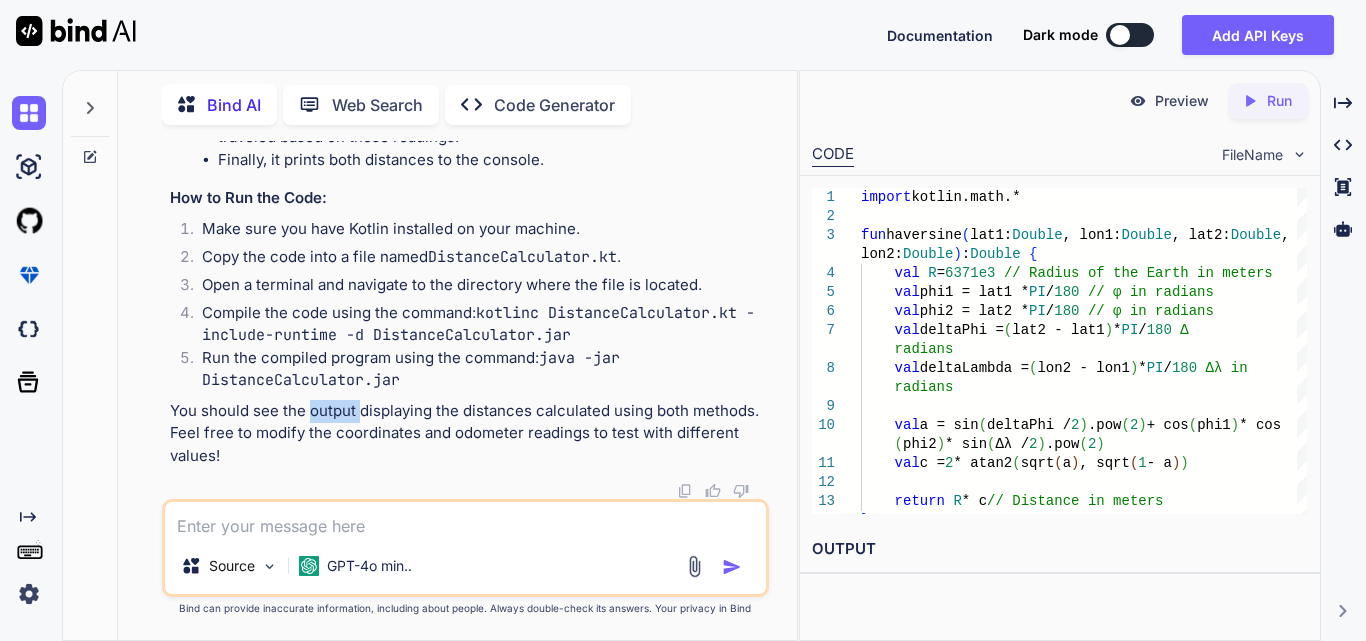 click on "Sure! Below is a complete Kotlin program that demonstrates both the Haversine formula for calculating the distance between two geographical coordinates and the calculation of distance using odometer readings. This program includes both functionalities in a single file.
Kotlin import  kotlin.math.*
fun   haversine (lat1:  Double , lon1:  Double , lat2:  Double , lon2:  Double ) :  Double  {
val  R =  6371e3   // Radius of the Earth in meters
val  φ1 = lat1 * PI /  180   // φ in radians
val  φ2 = lat2 * PI /  180   // φ in radians
val  Δφ = (lat2 - lat1) * PI /  180   // Δφ in radians
val  Δλ = (lon2 - lon1) * PI /  180   // Δλ in radians
val  a = sin(Δφ /  2 ).pow( 2 ) + cos(φ1) * cos(φ2) * sin(Δλ /  2 ).pow( 2 )
val  c =  2  * atan2(sqrt(a), sqrt( 1  - a))
return  R * c  // Distance in meters
}
fun   calculateDistance (initialOdometer:  Double , finalOdometer:  Double ) :  Double  {
return
}
fun   main ()" at bounding box center [467, -153] 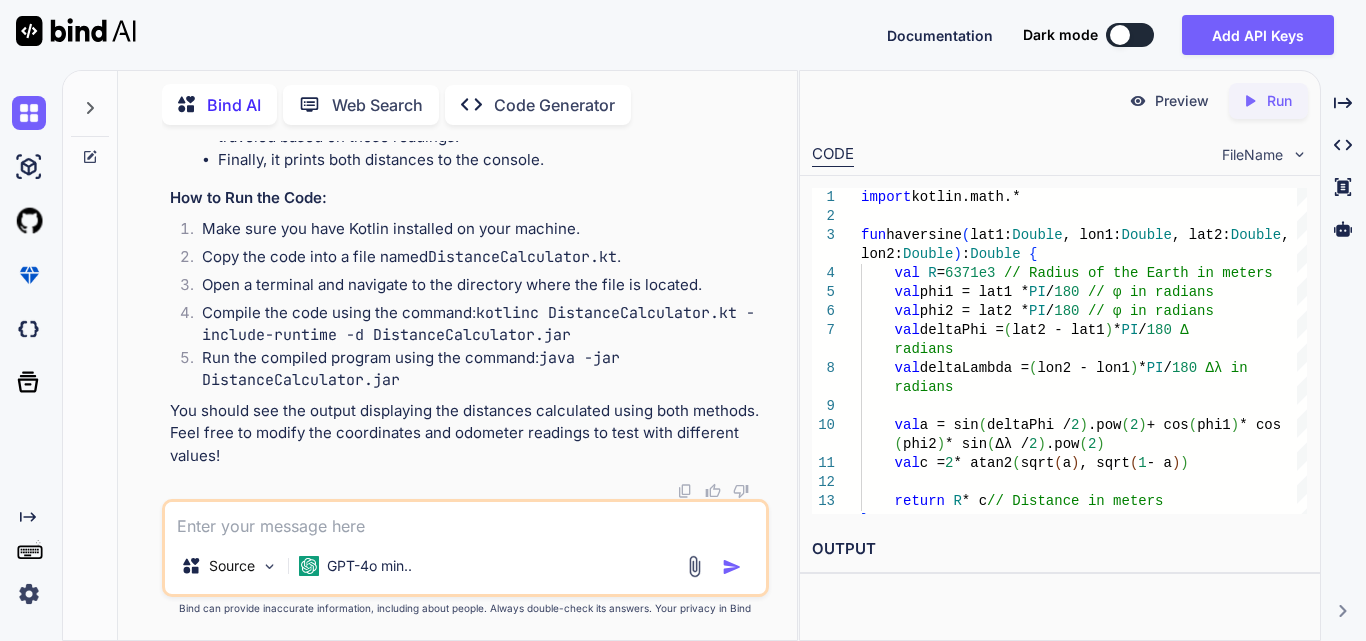 click on "java -jar DistanceCalculator.jar" at bounding box center (411, 369) 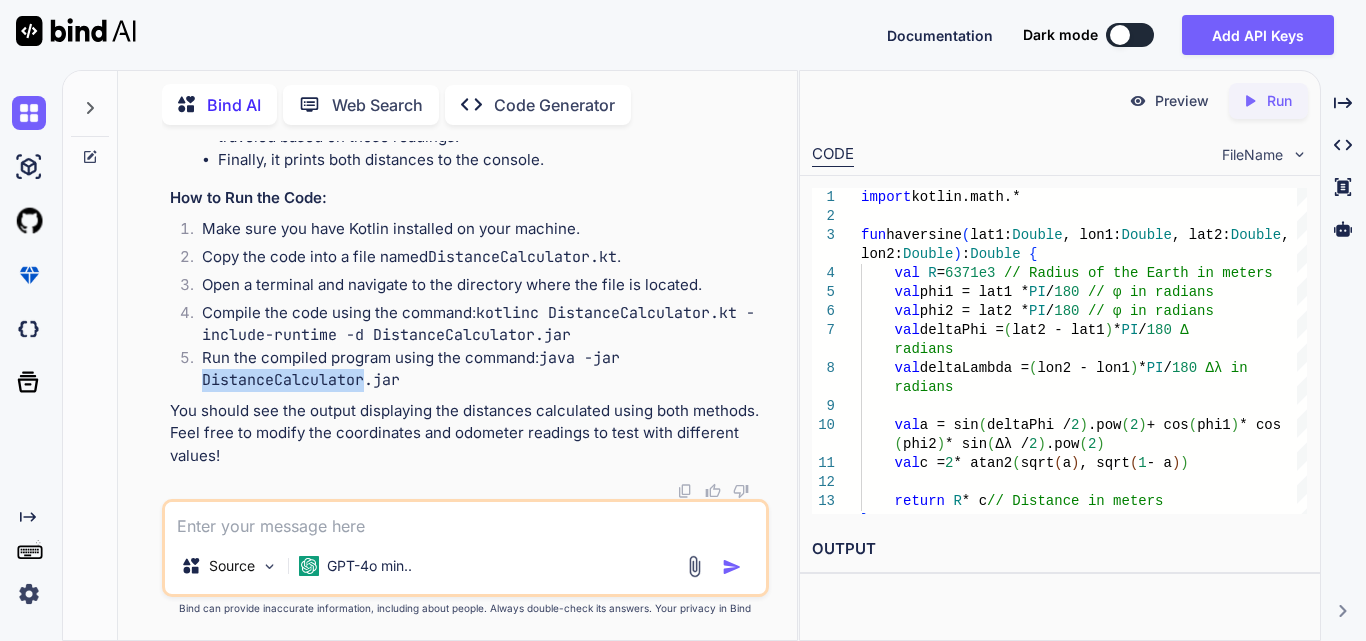 click on "java -jar DistanceCalculator.jar" at bounding box center (411, 369) 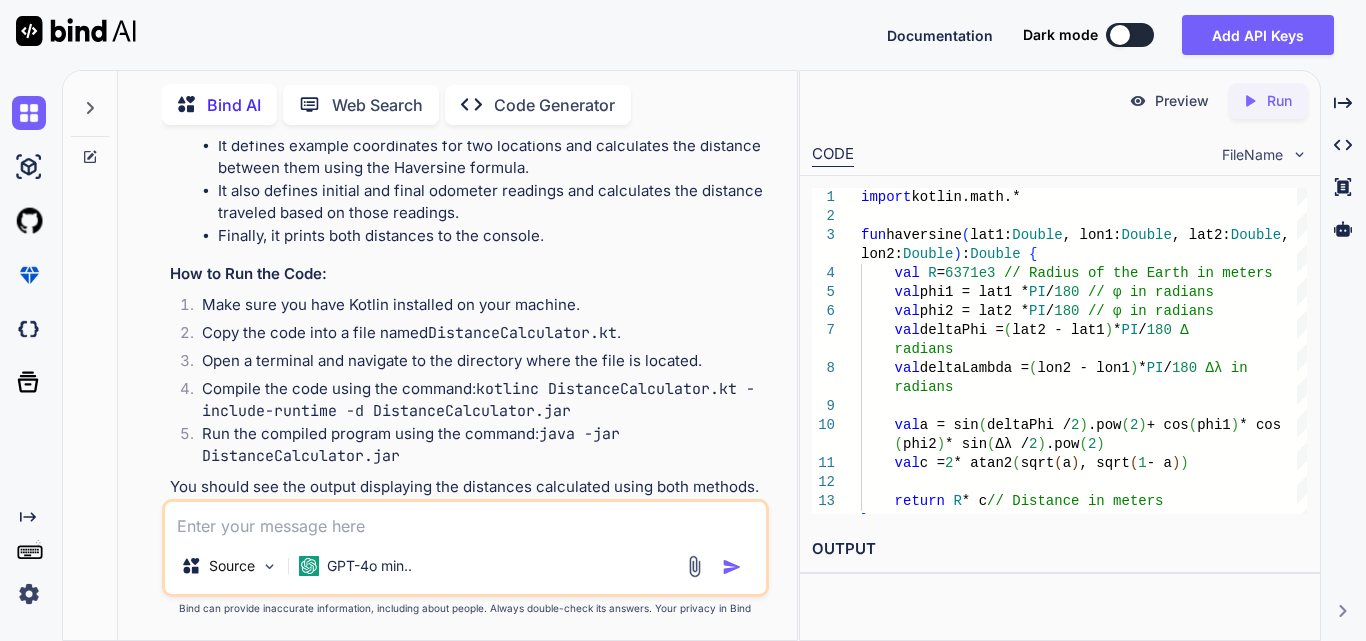 drag, startPoint x: 358, startPoint y: 221, endPoint x: 426, endPoint y: 220, distance: 68.007355 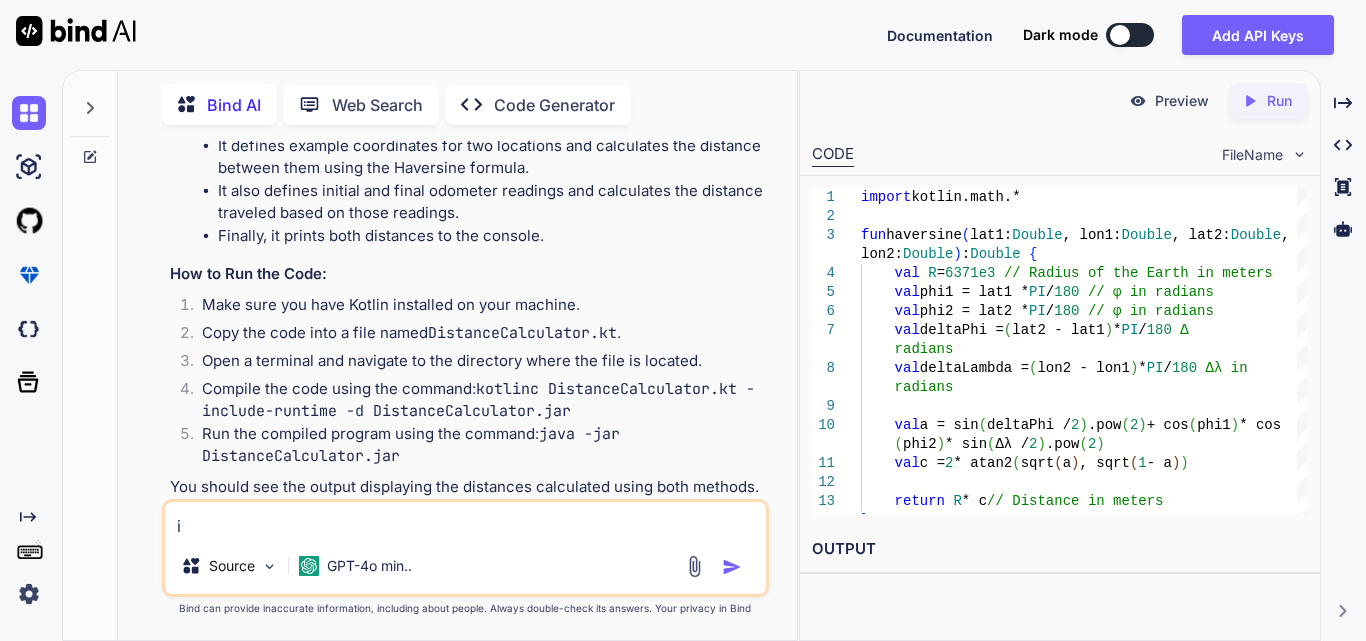 type on "i" 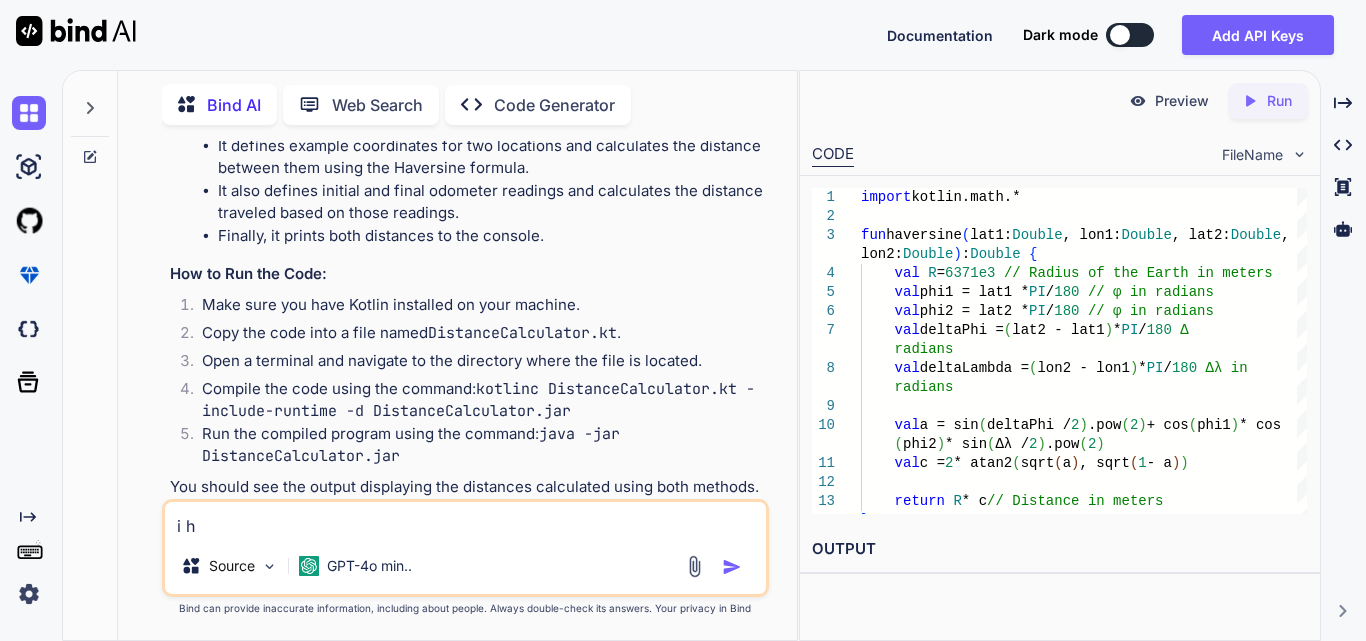 type on "i ha" 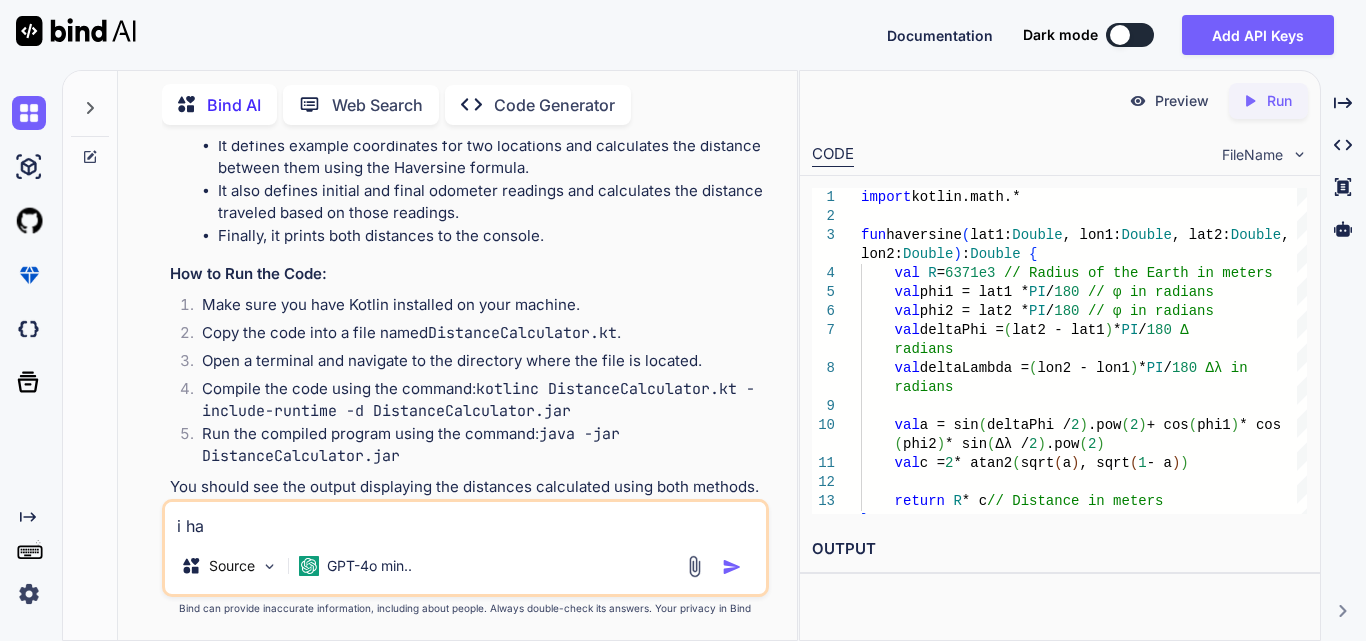 type on "i hav" 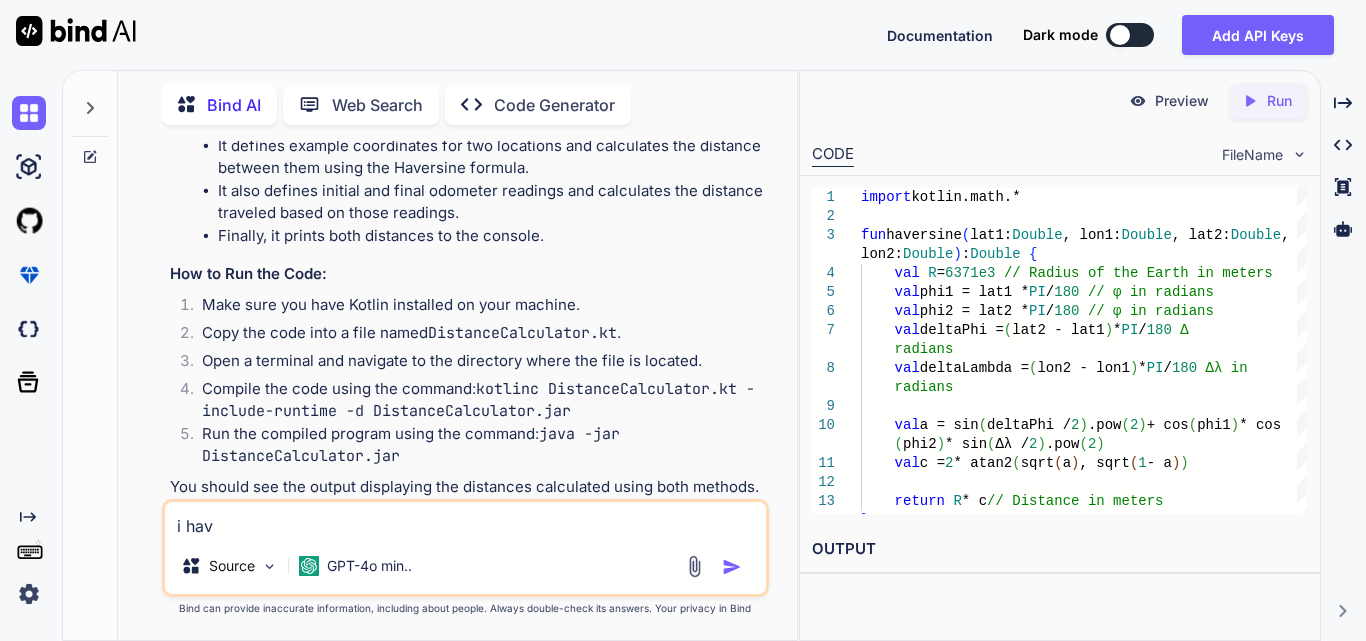 type on "i have" 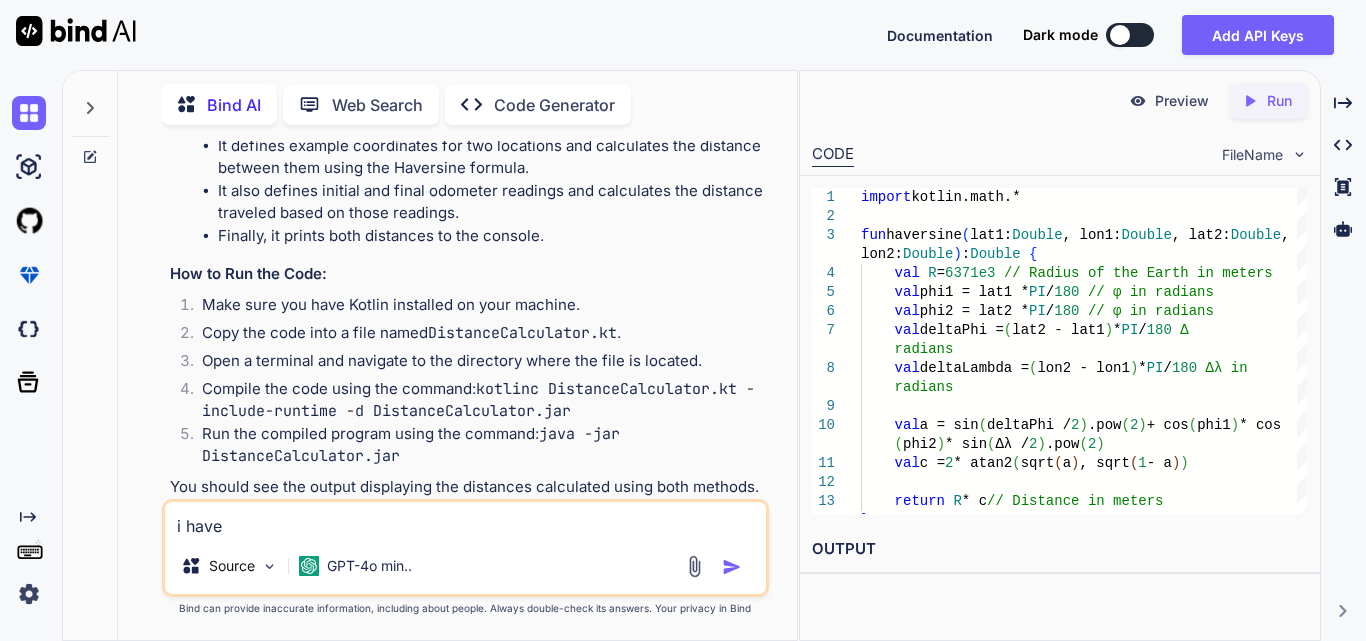 type on "i have" 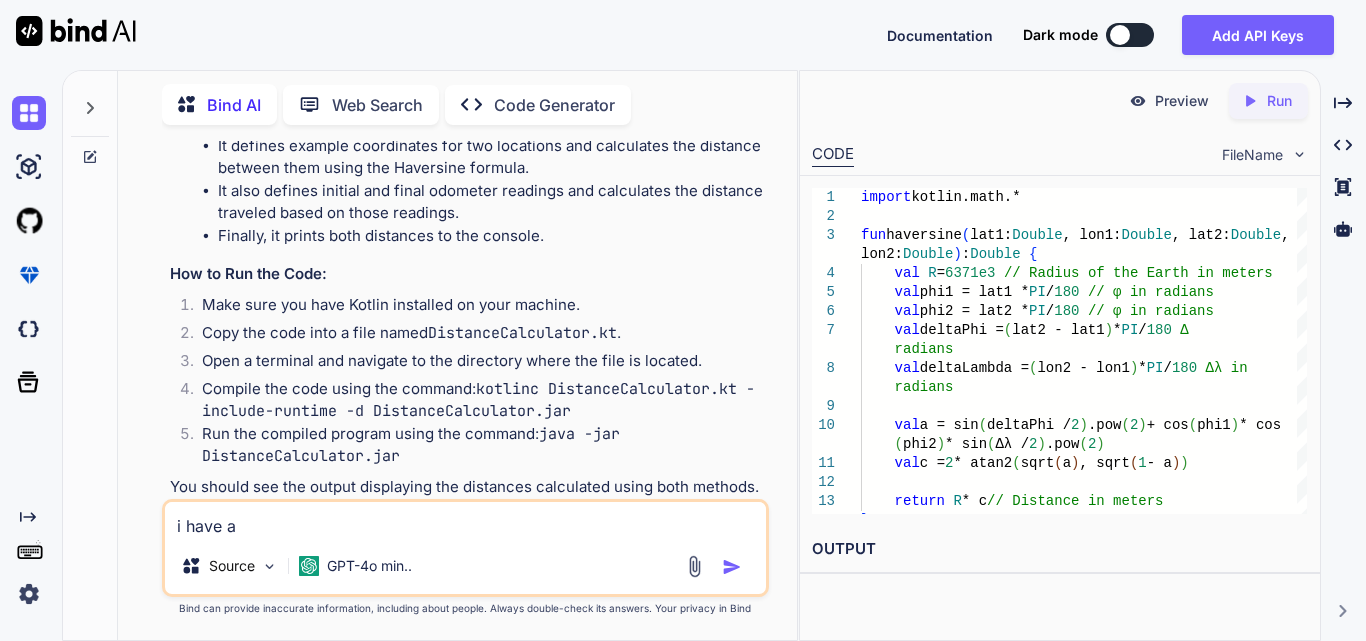 type on "i have ab" 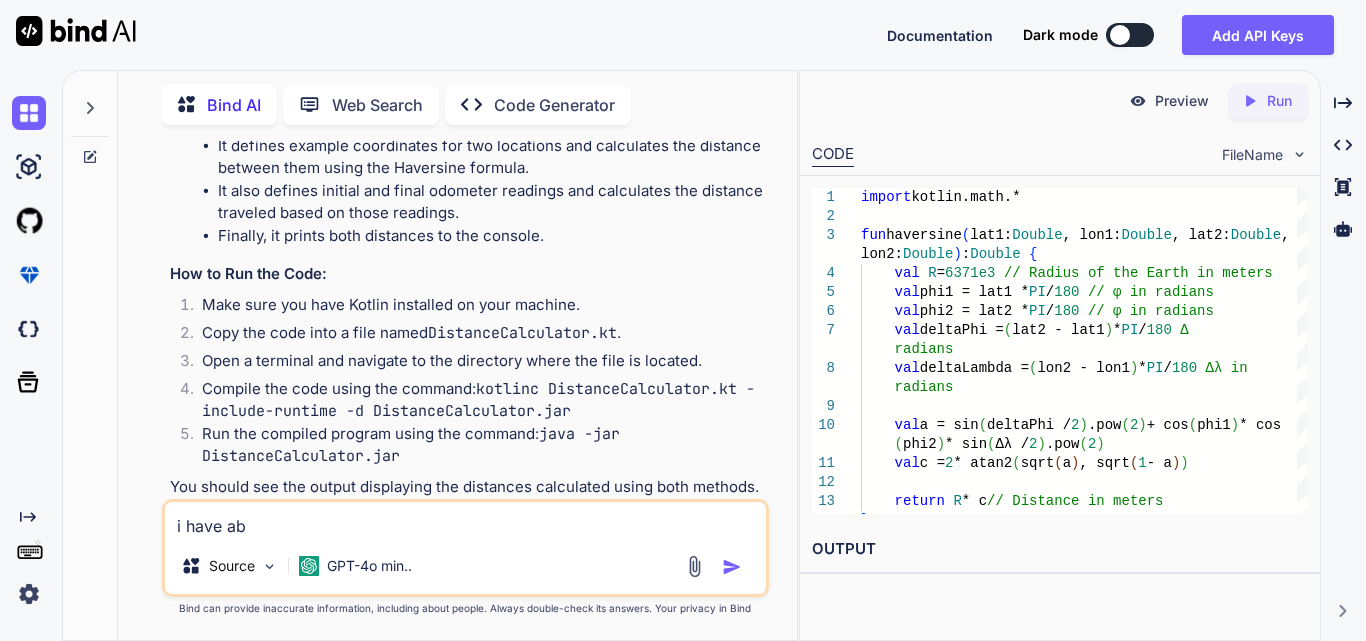 type on "i have a bu" 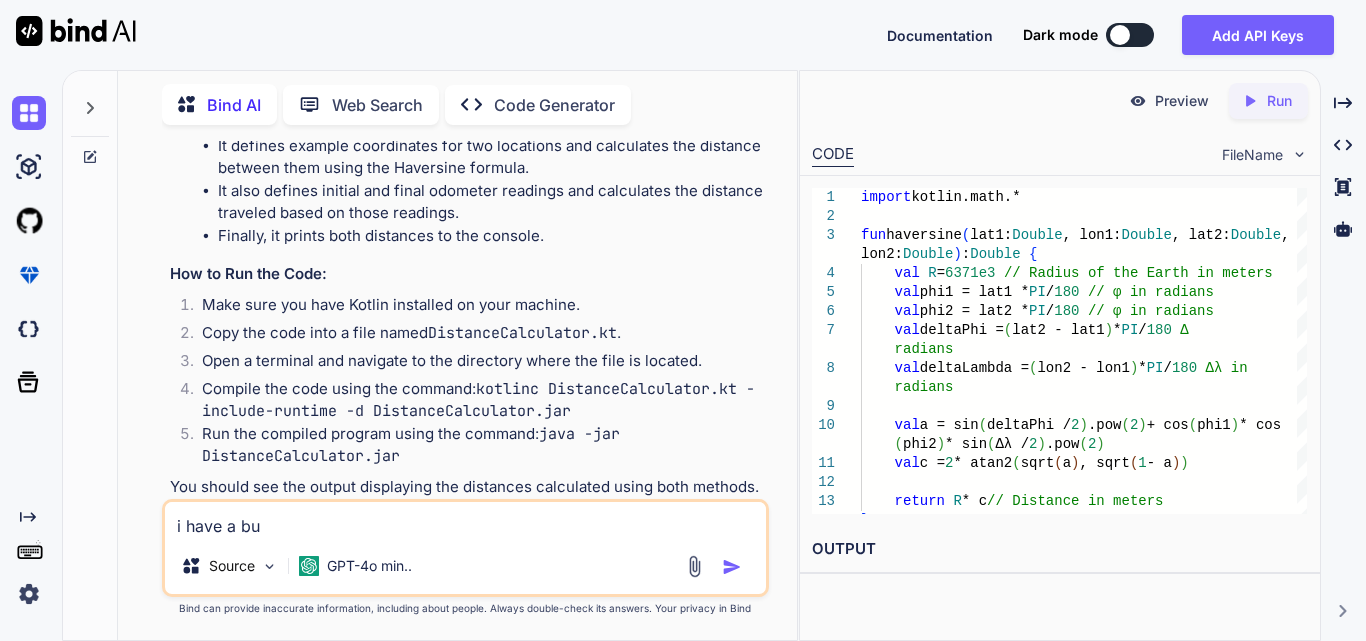 type on "i have a but" 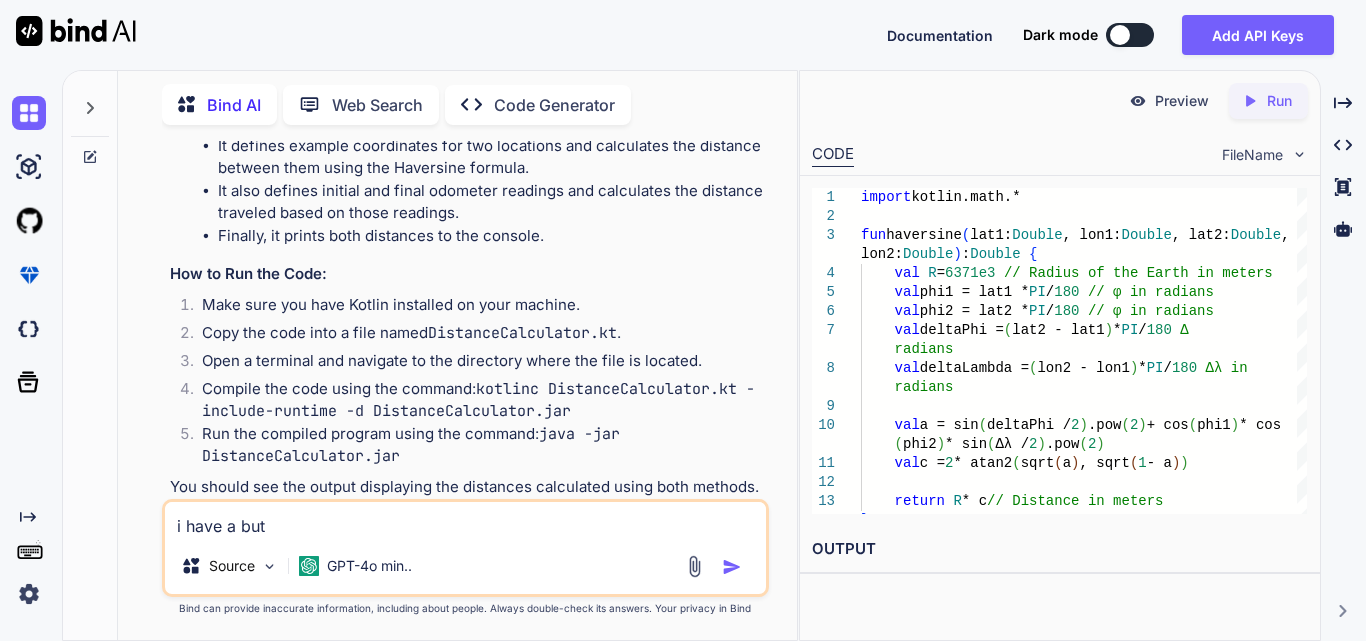 type on "i have abutt" 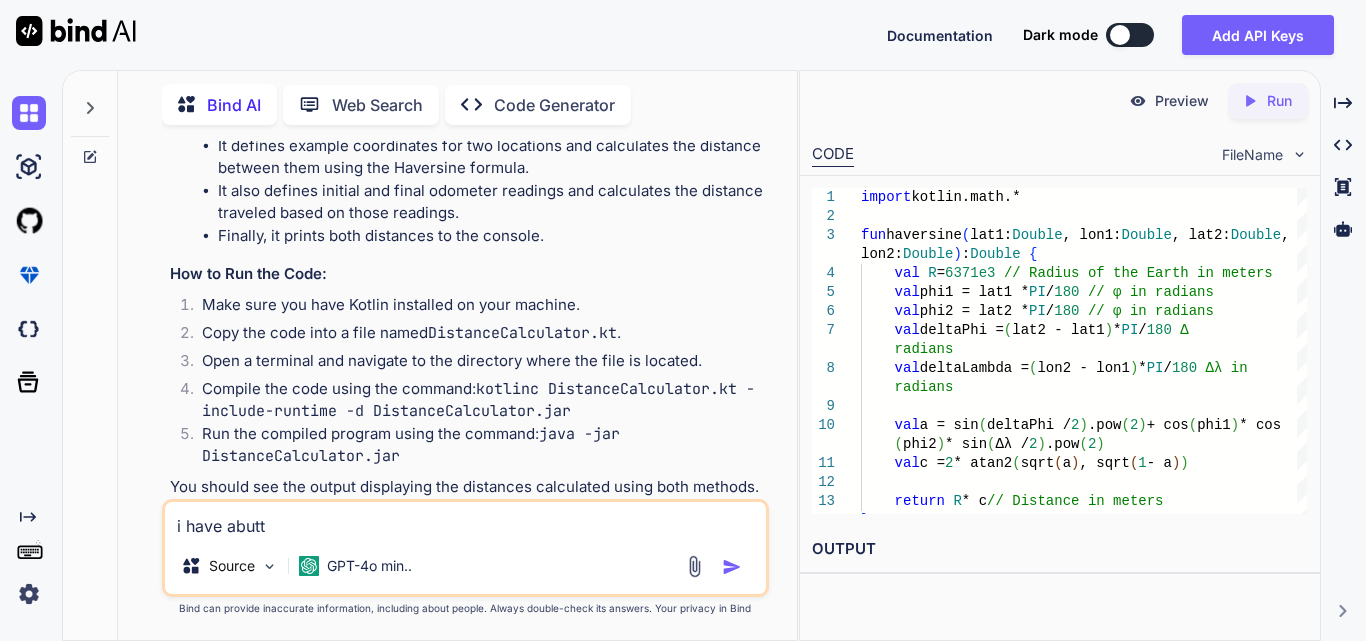 type on "i have abutto" 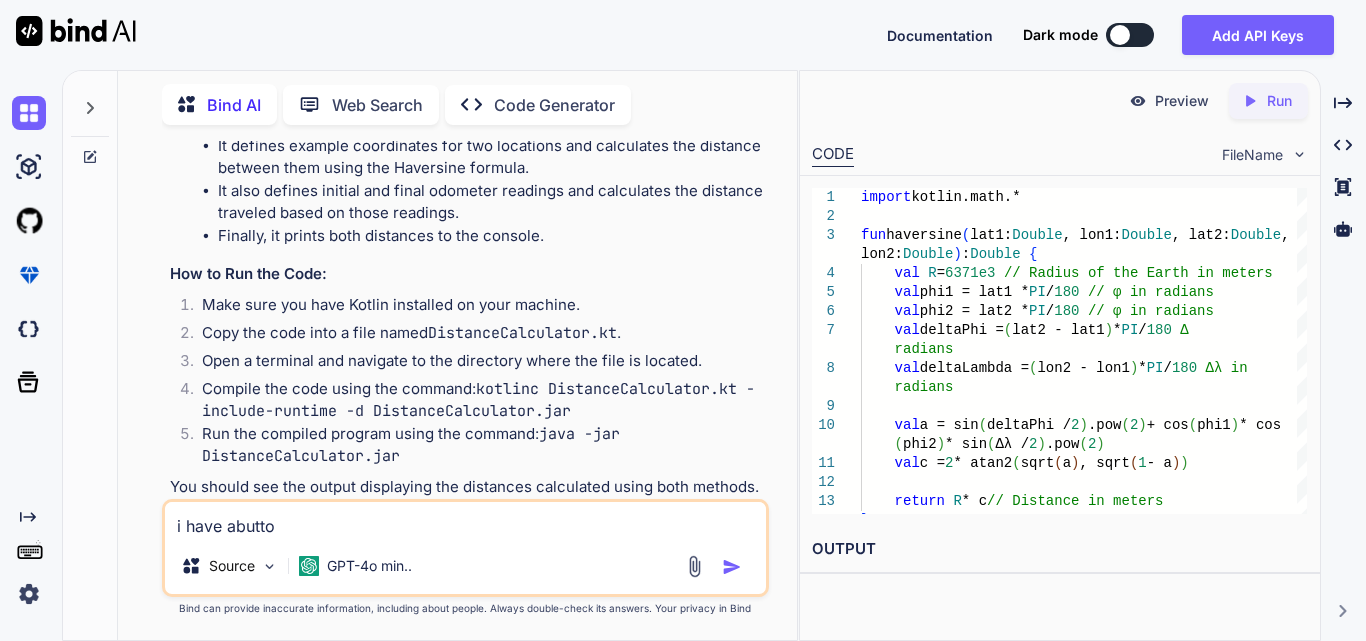 type on "i have abutton" 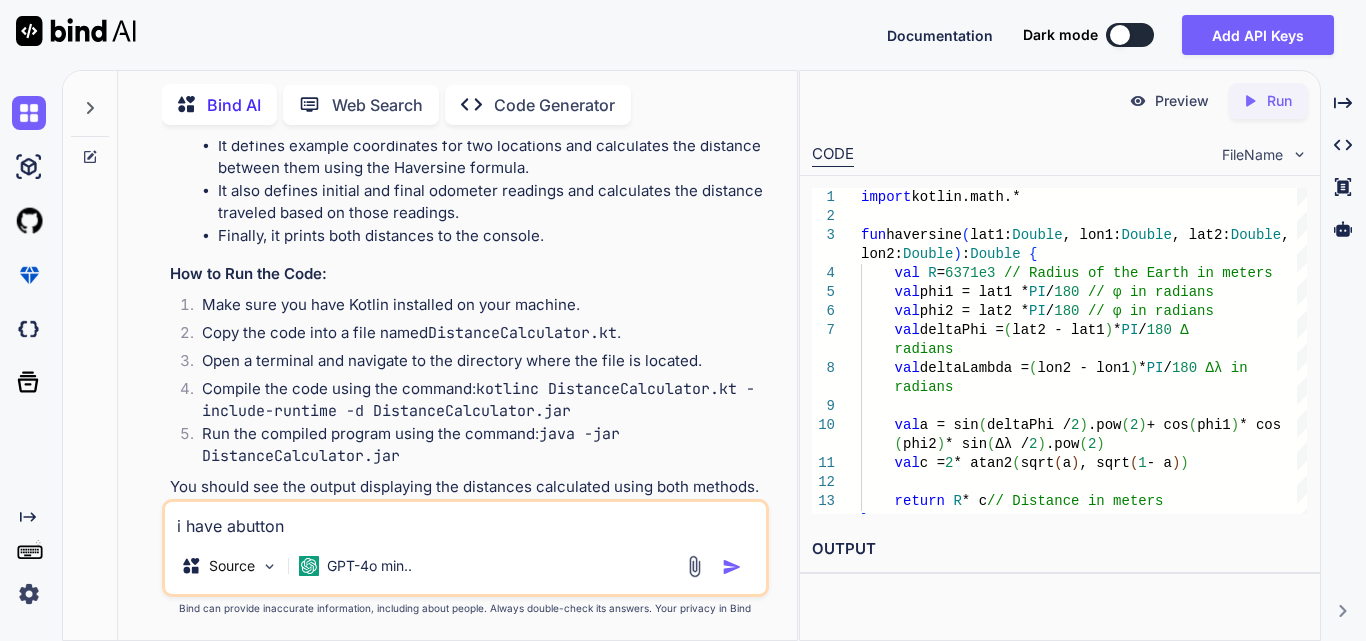 type on "i have abutton" 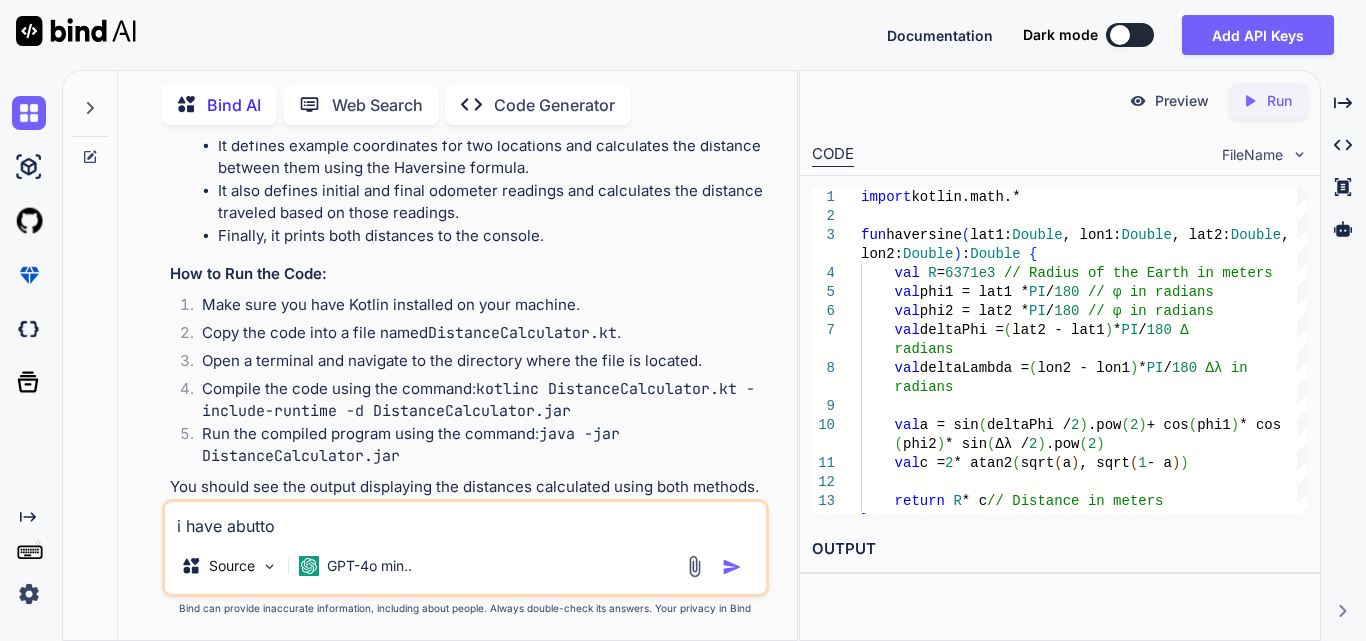 type on "i have abutt" 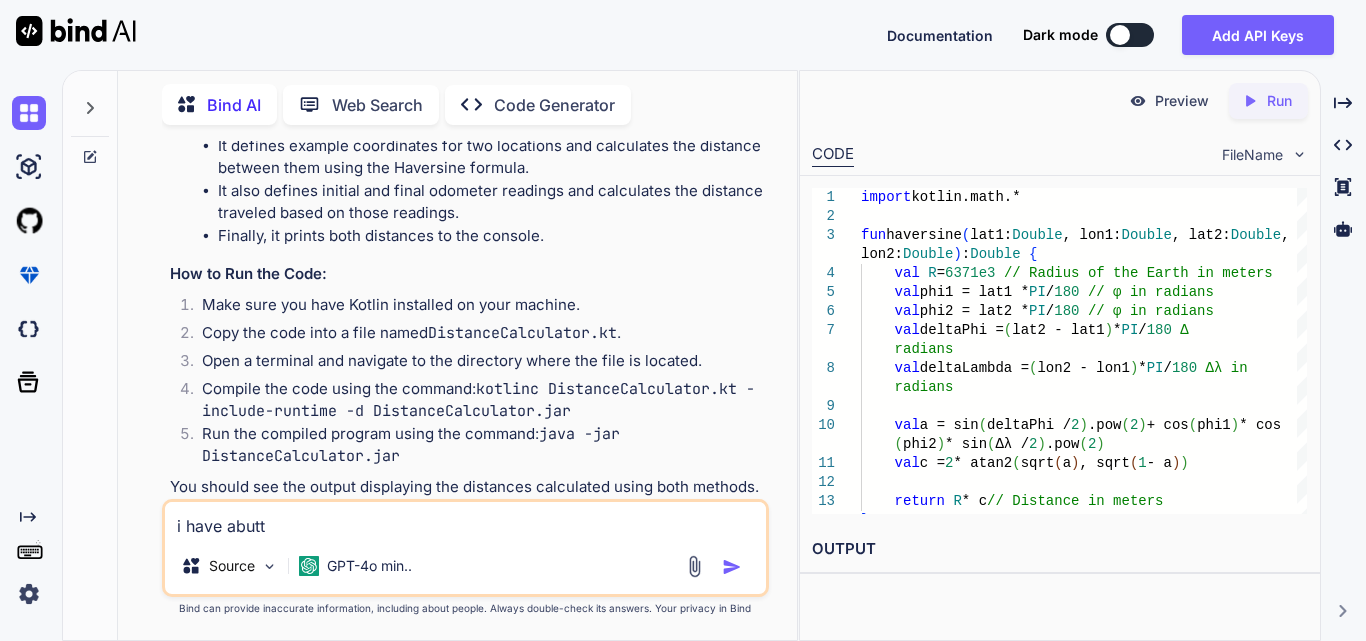 type on "i have a but" 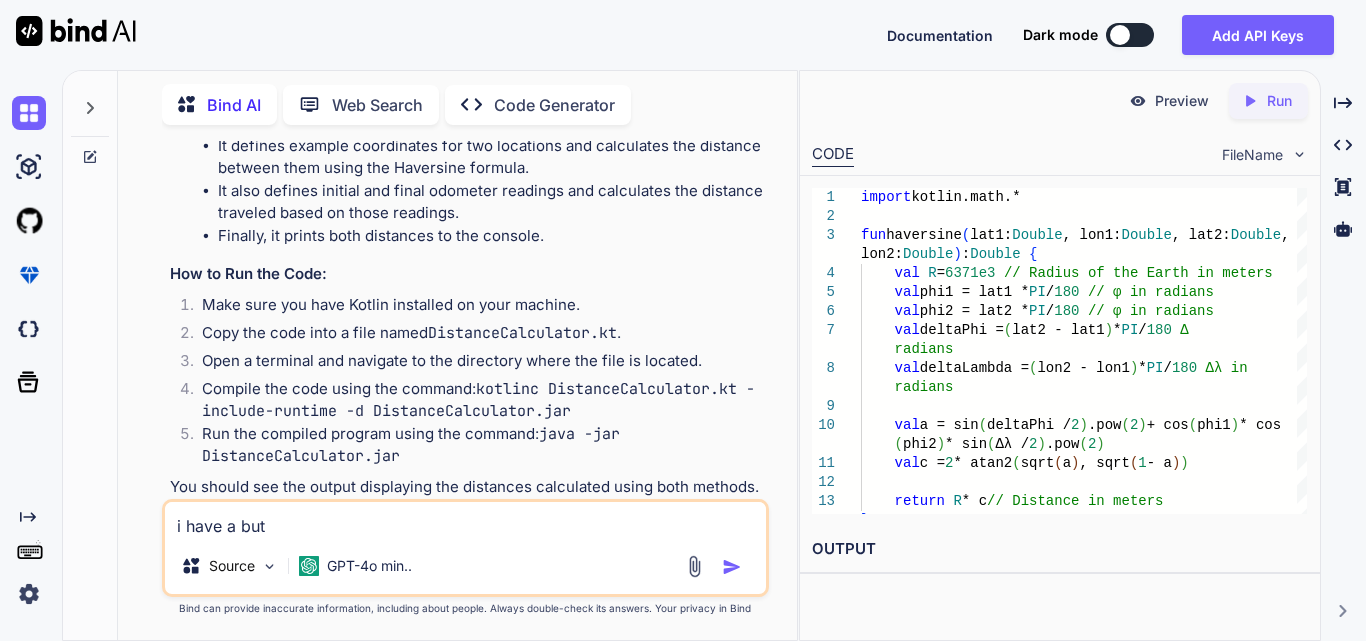 type on "x" 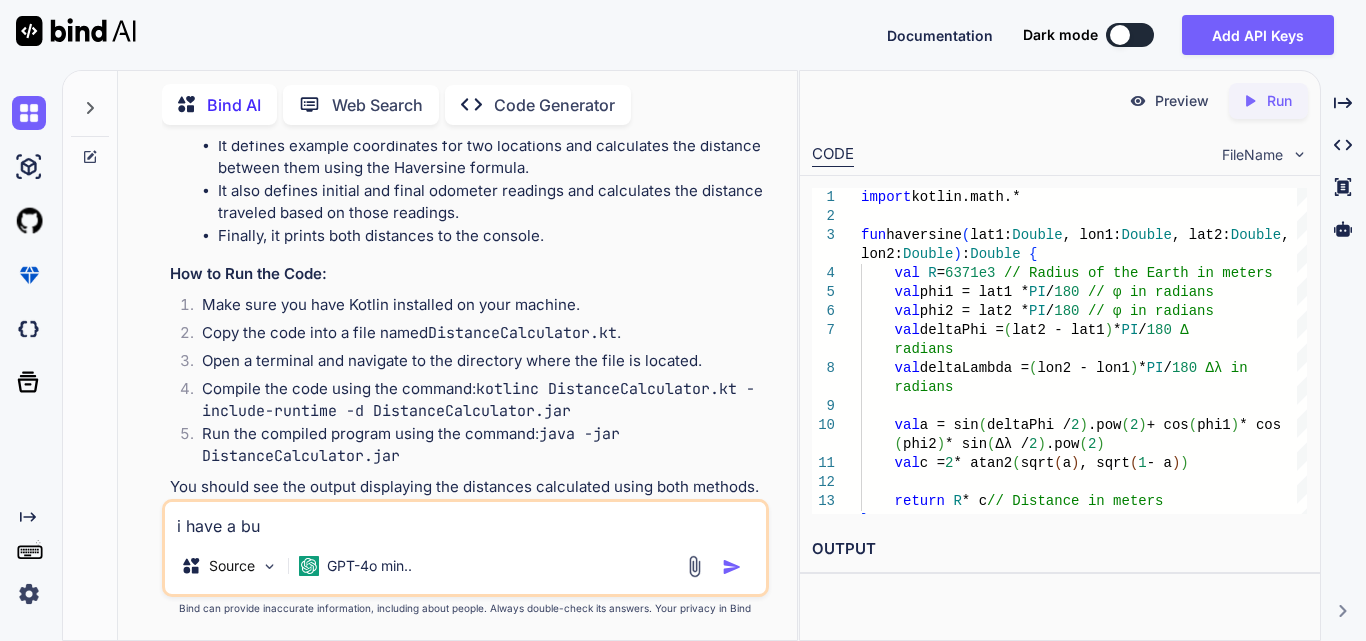 type on "i have ab" 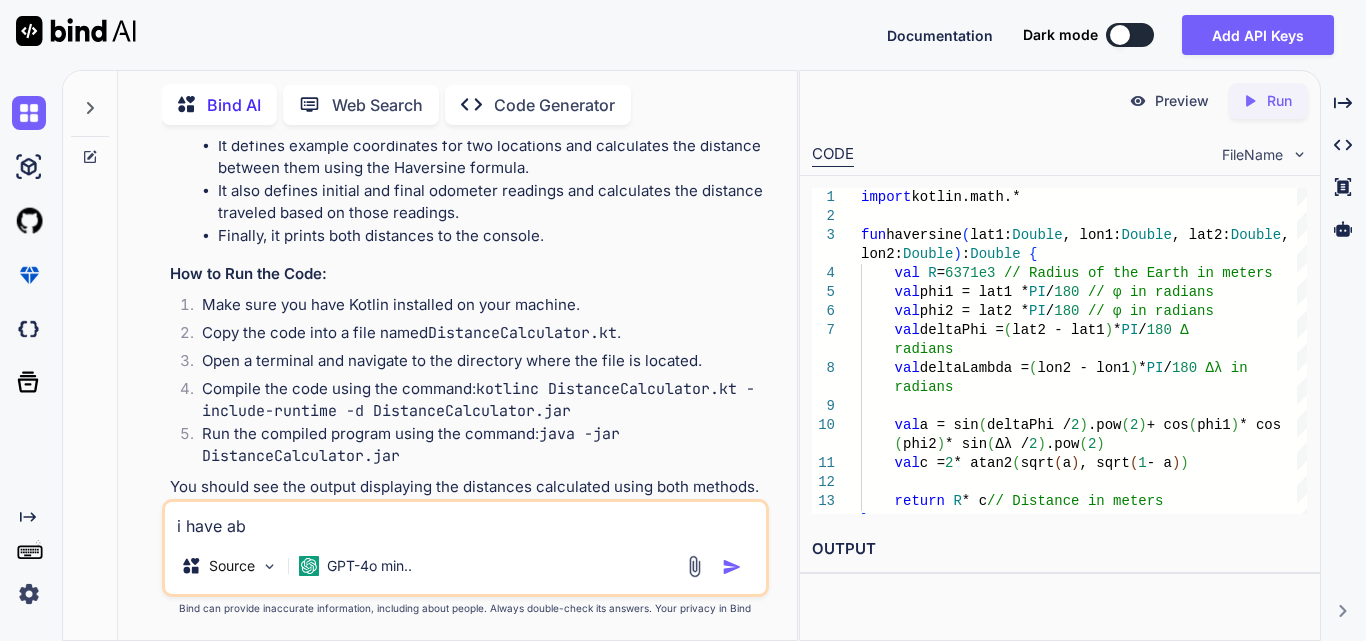type on "i have a" 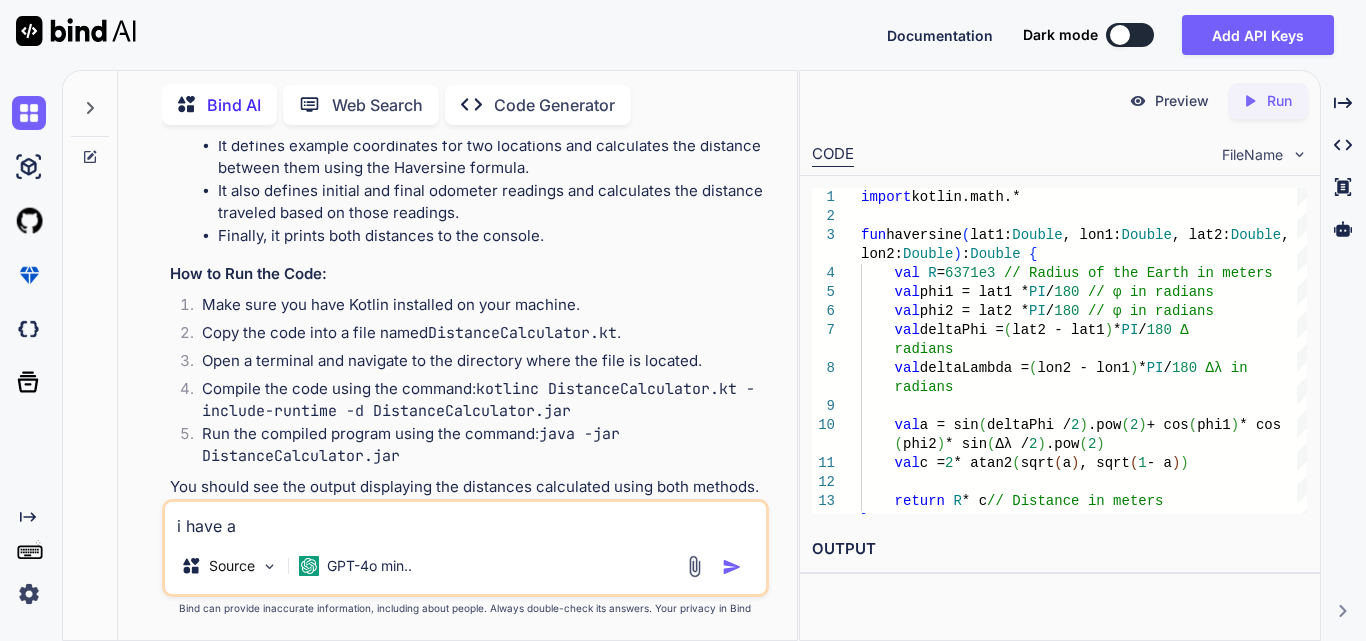 type on "i have a" 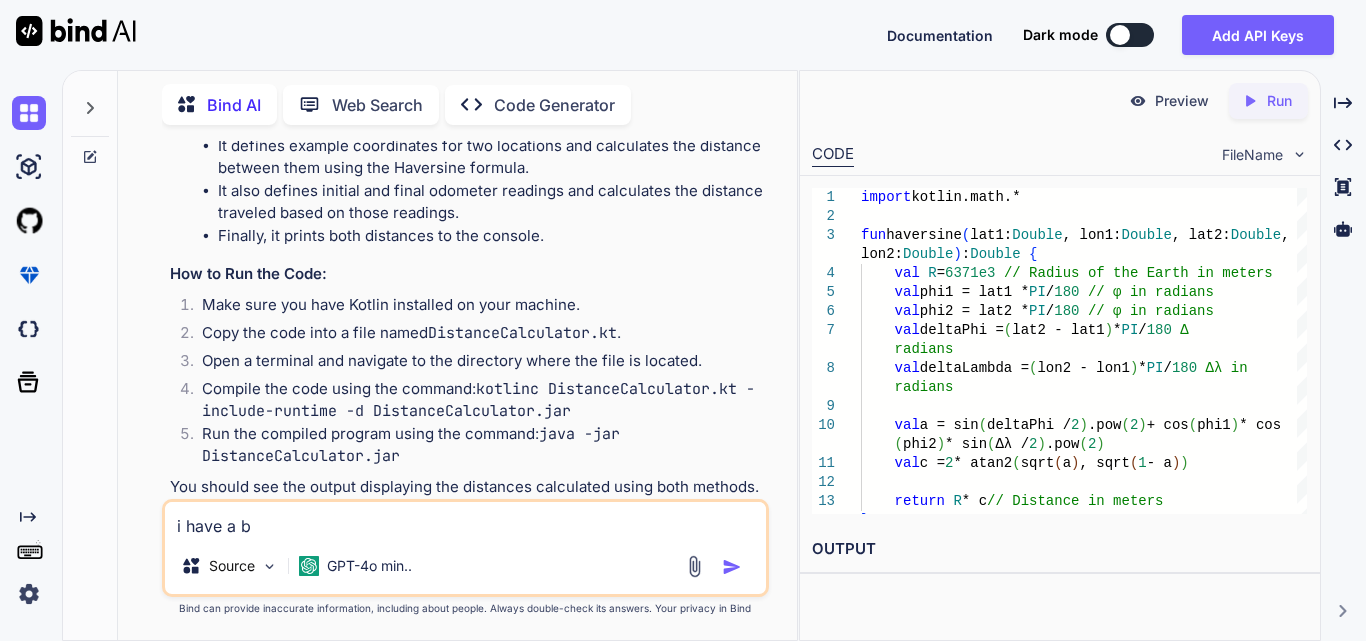 type on "i have a bu" 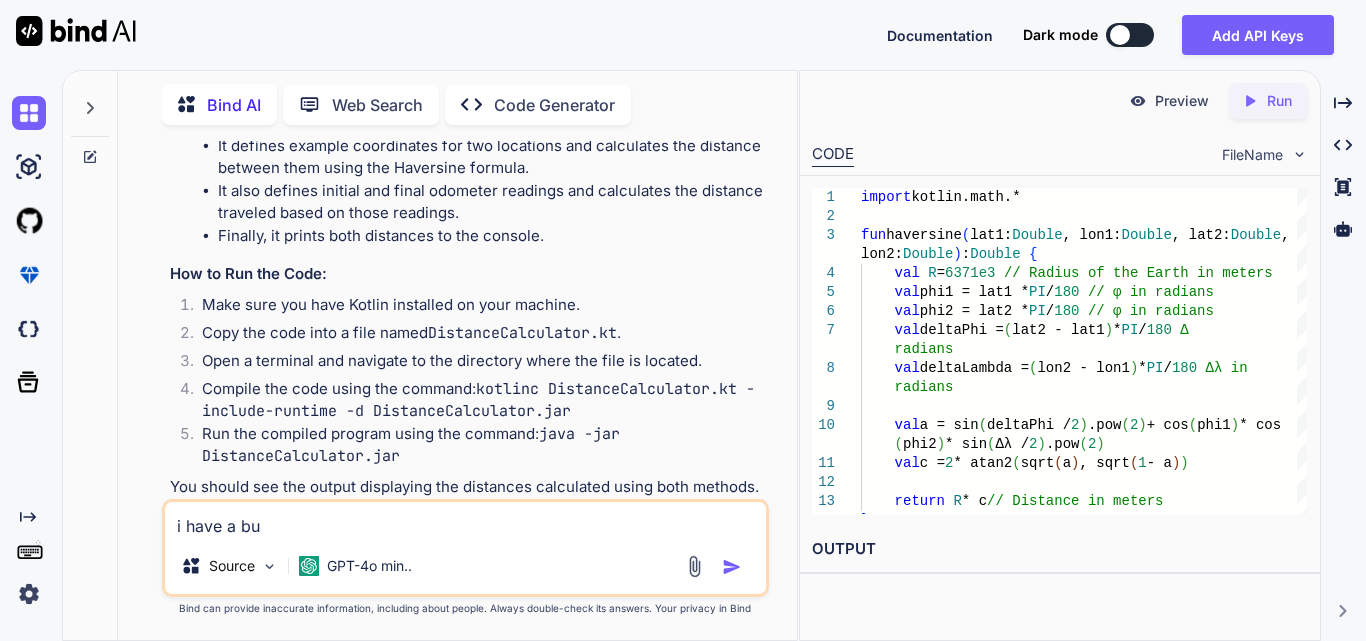 type on "i have a but" 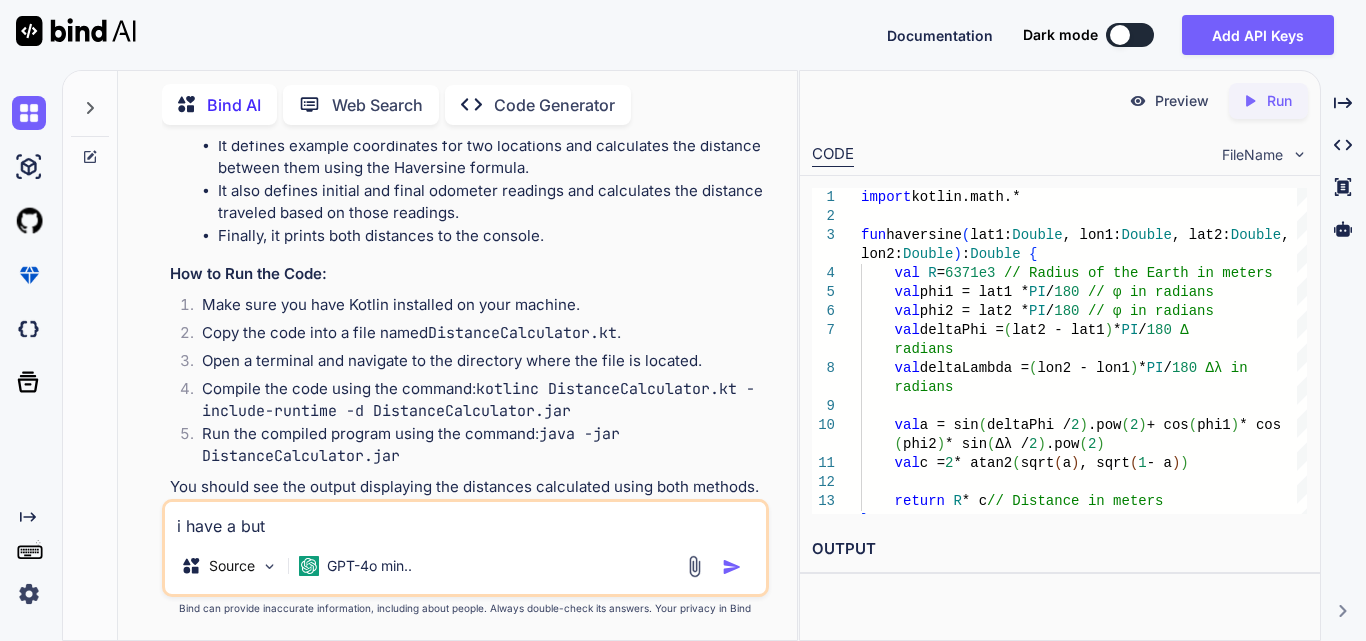type on "i have a butt" 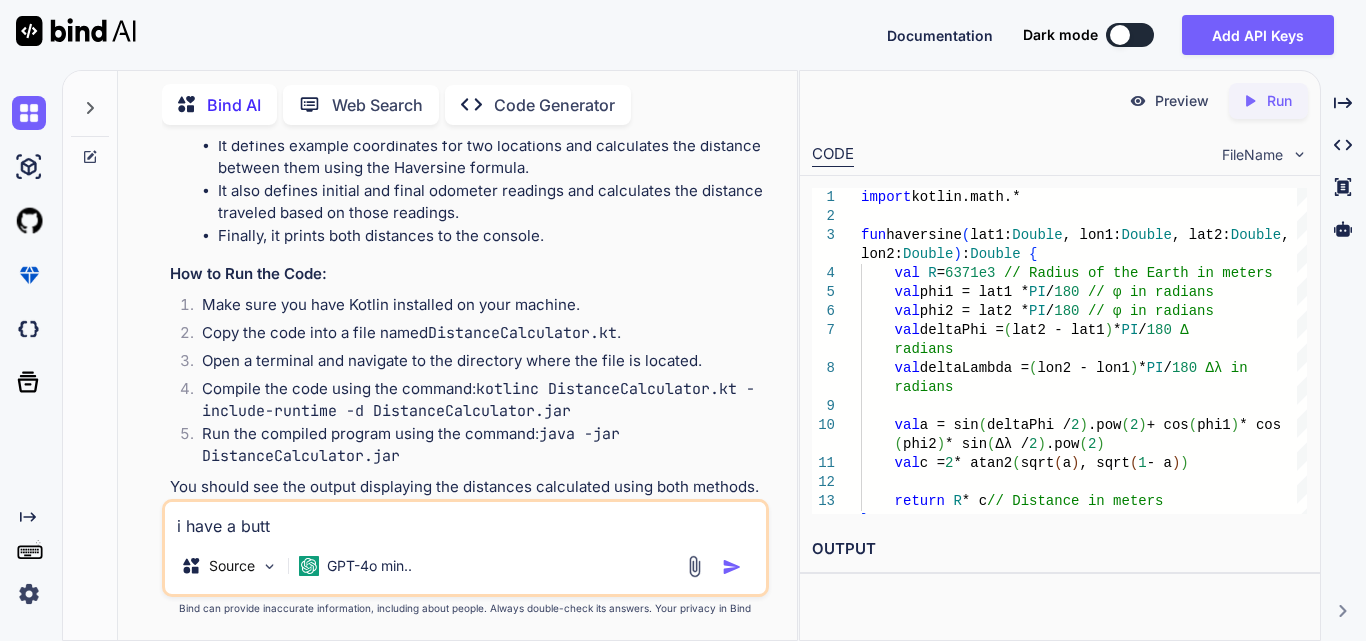 type on "i have a butto" 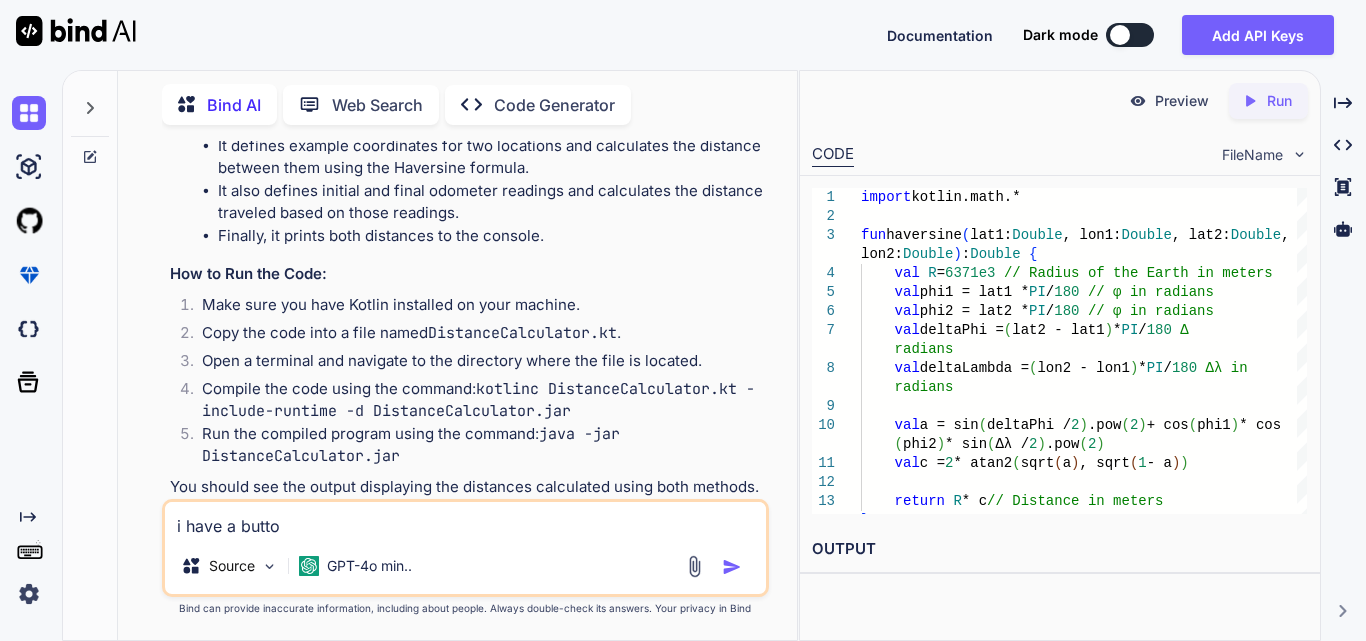 type on "i have a button" 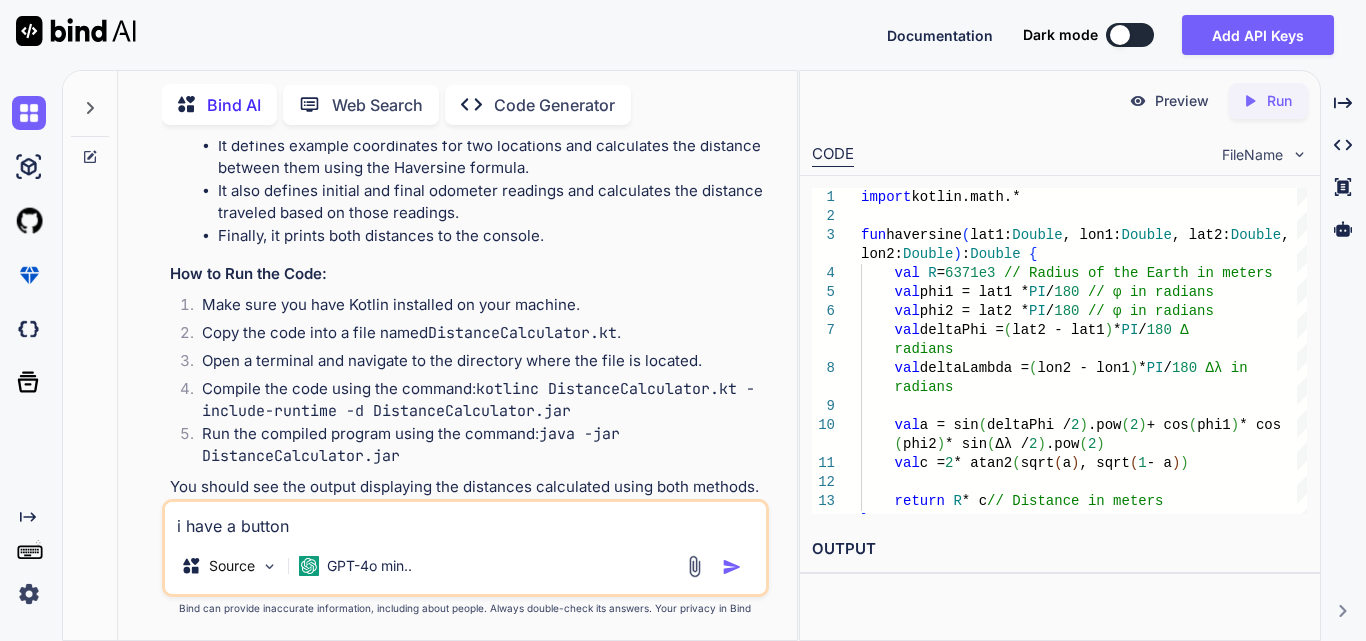 type on "i have a button" 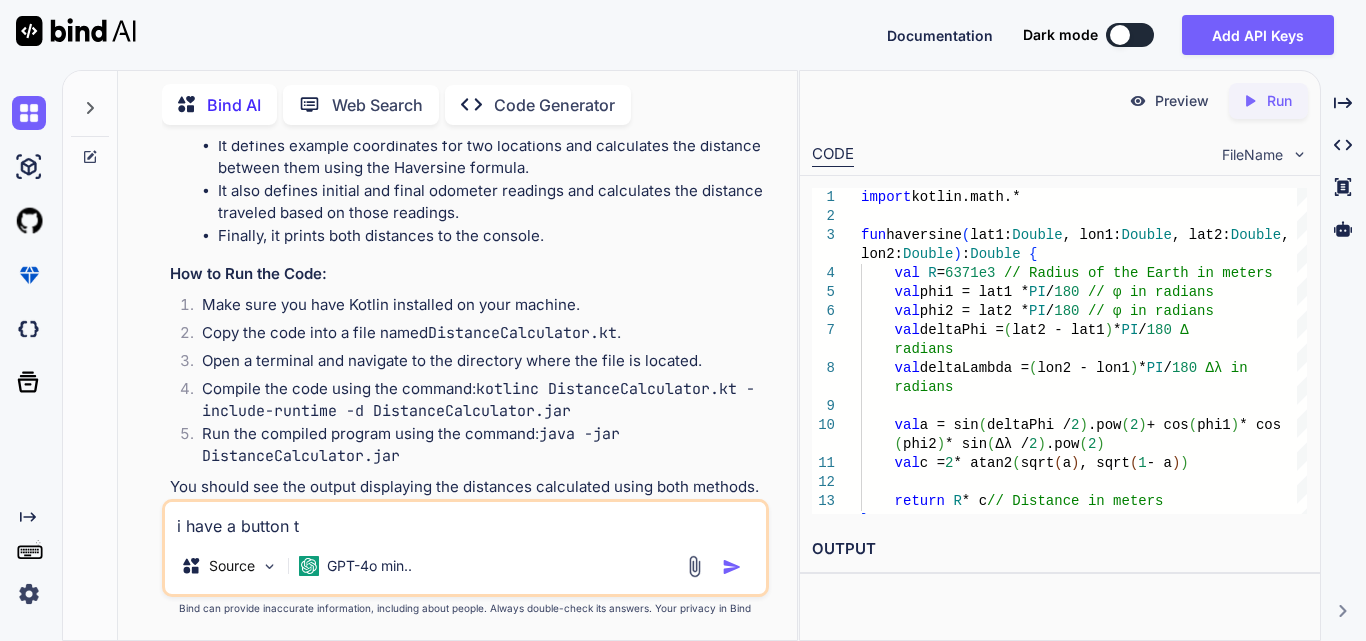 type on "i have a button to" 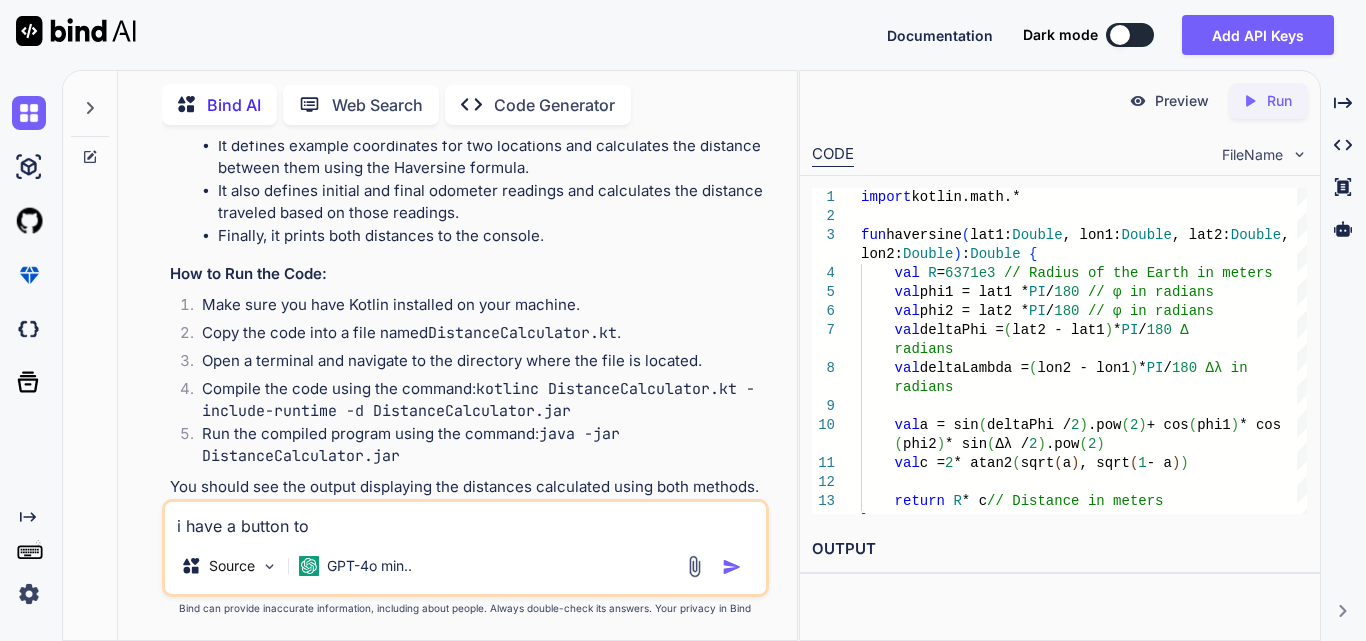 type on "i have a button to" 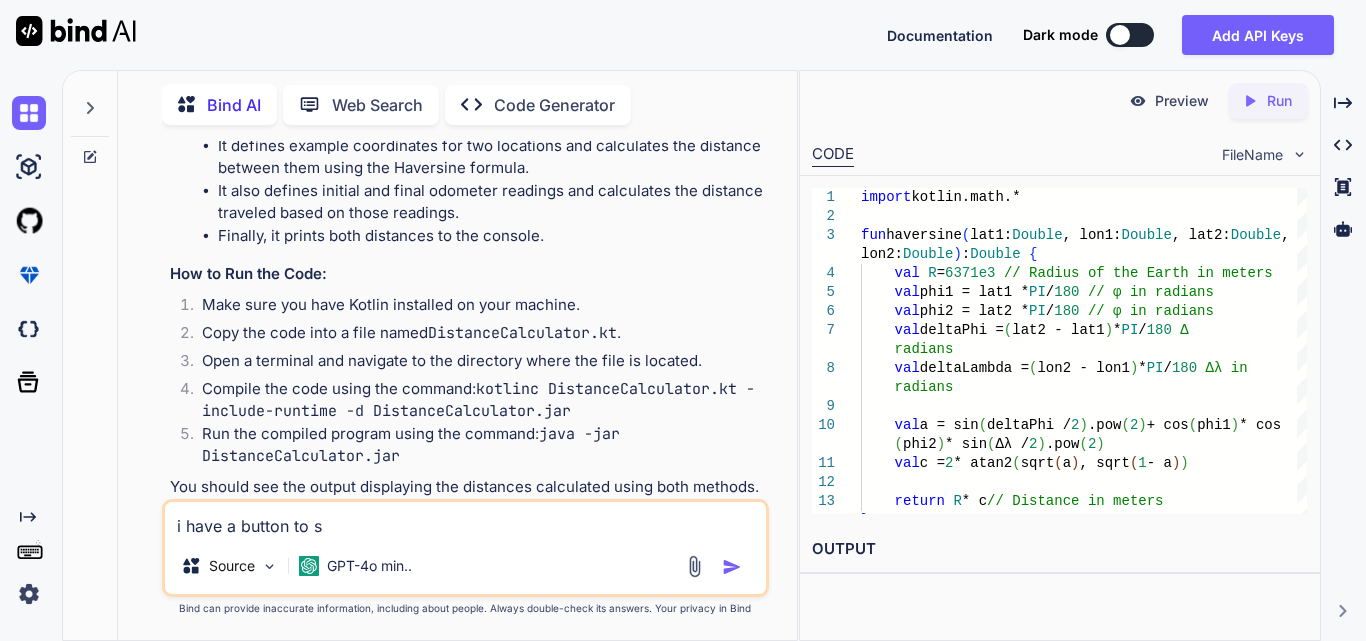 type on "i have a button to st" 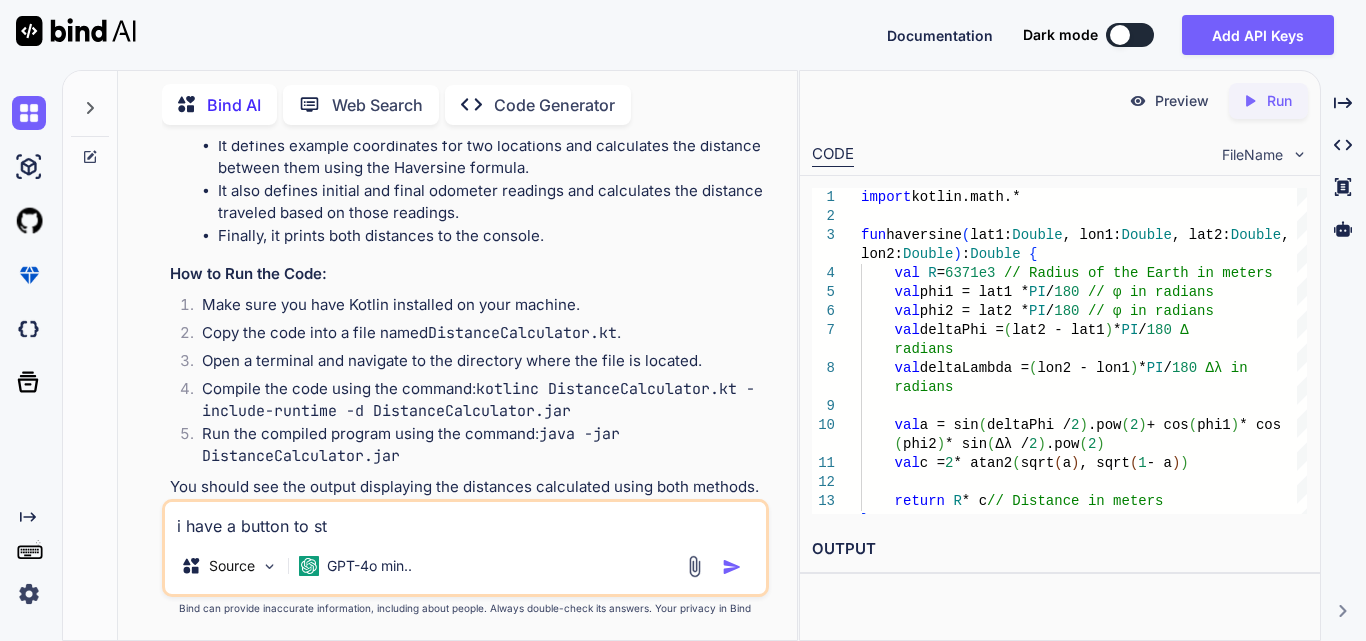 type on "i have a button to sta" 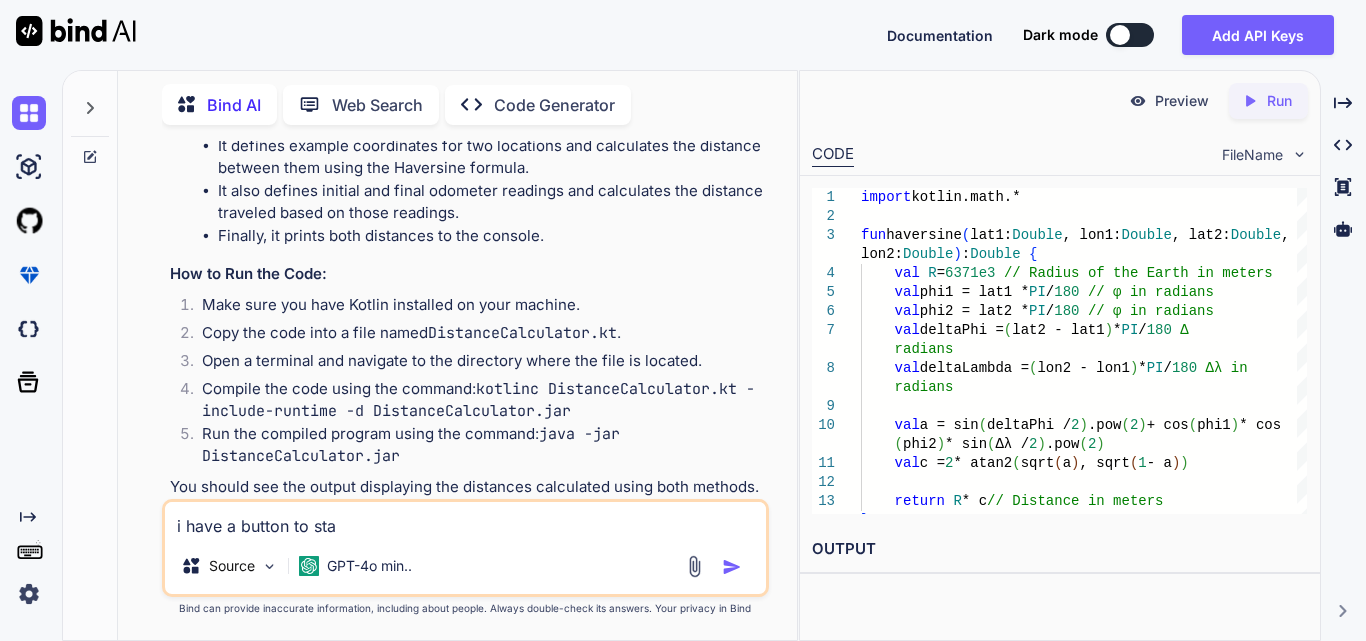 type on "i have a button to star" 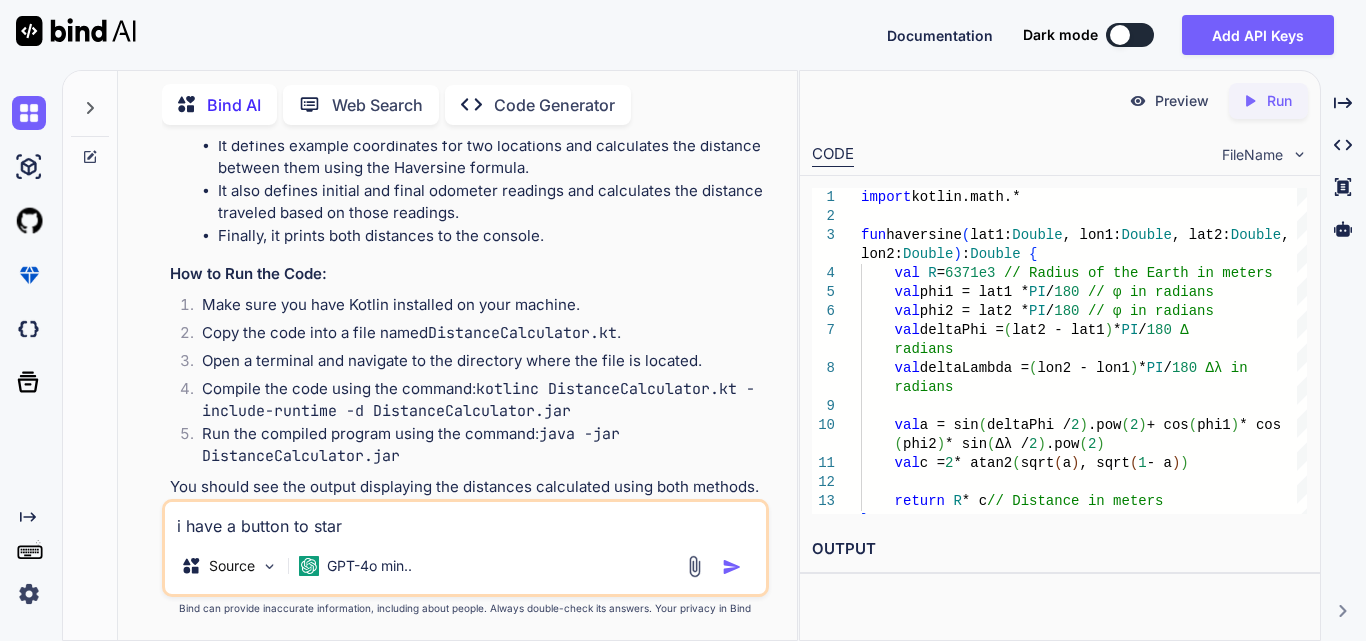 type on "i have a button to start" 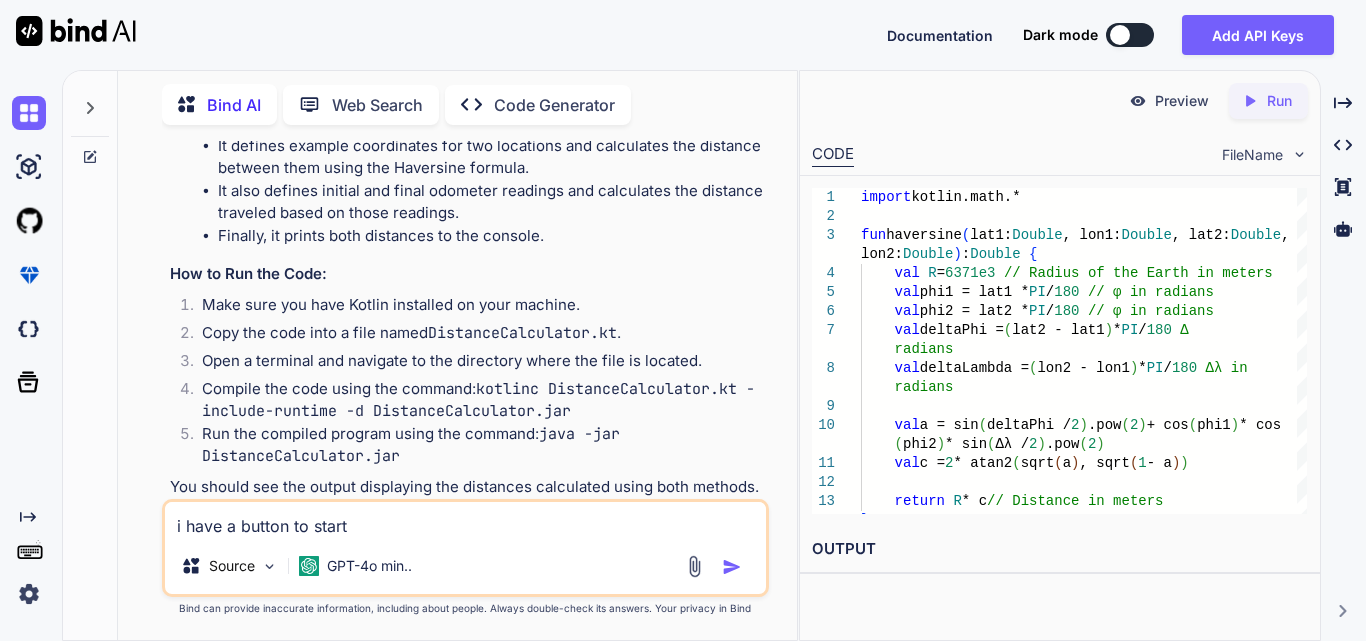 type on "i have a button to start" 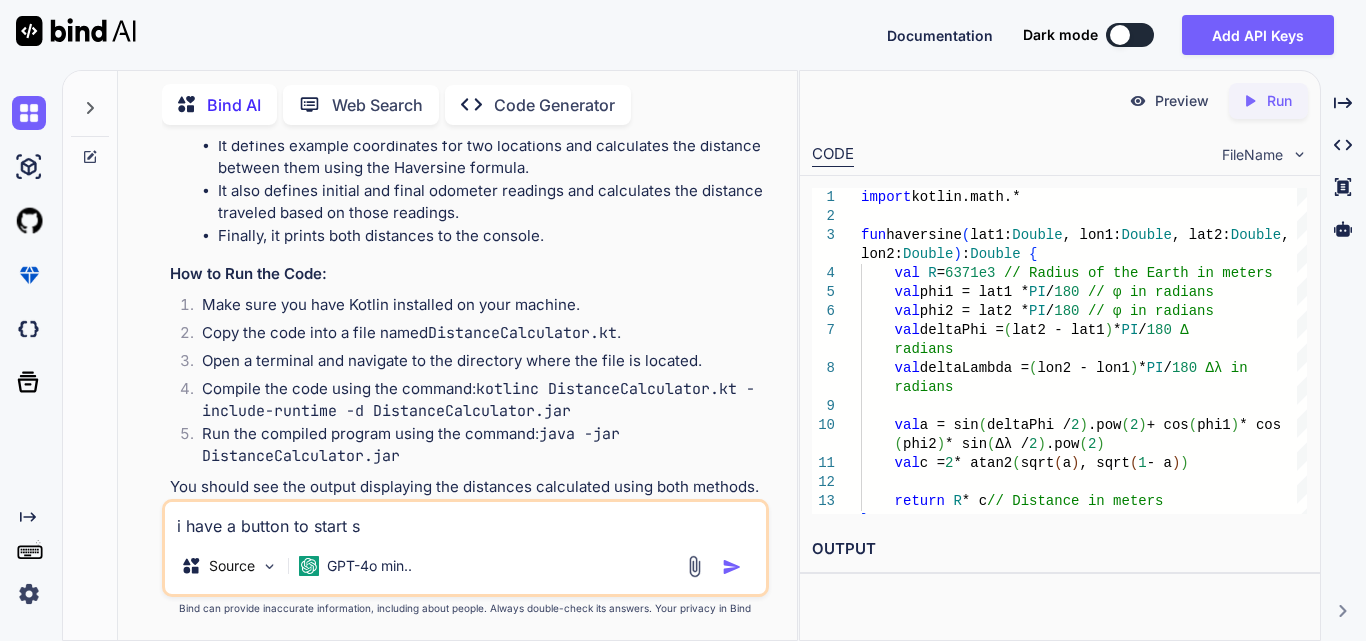type on "i have a button to start" 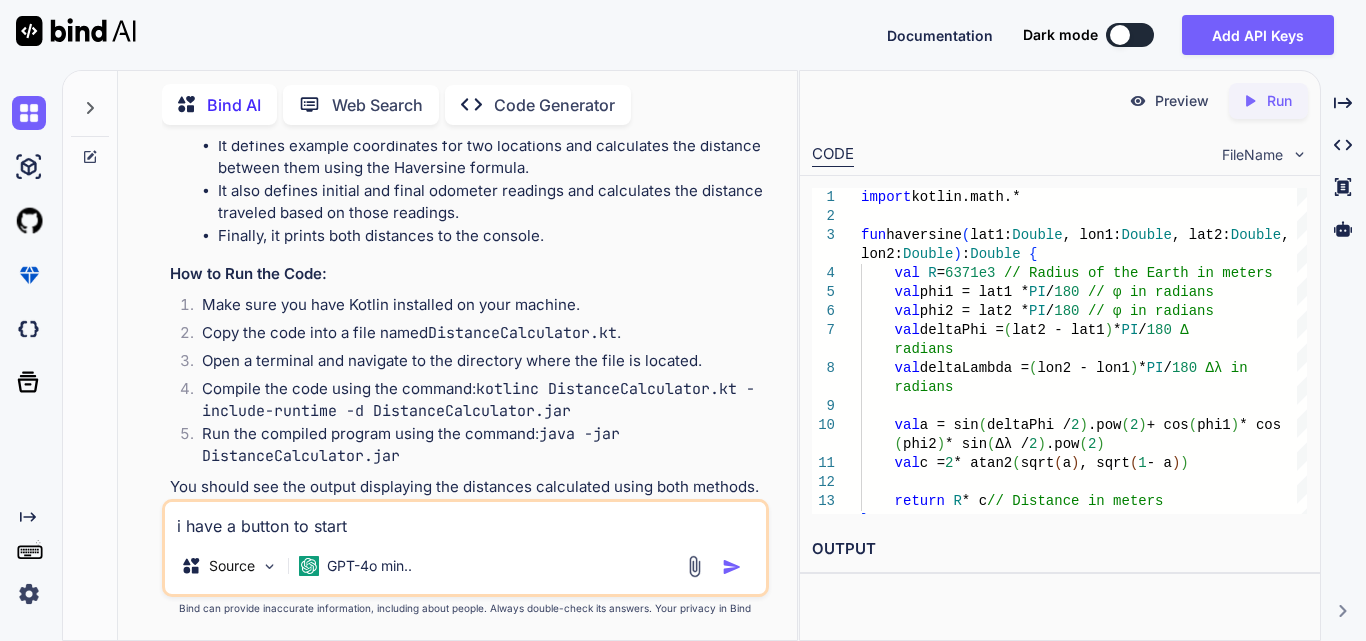 type on "i have a button to start w" 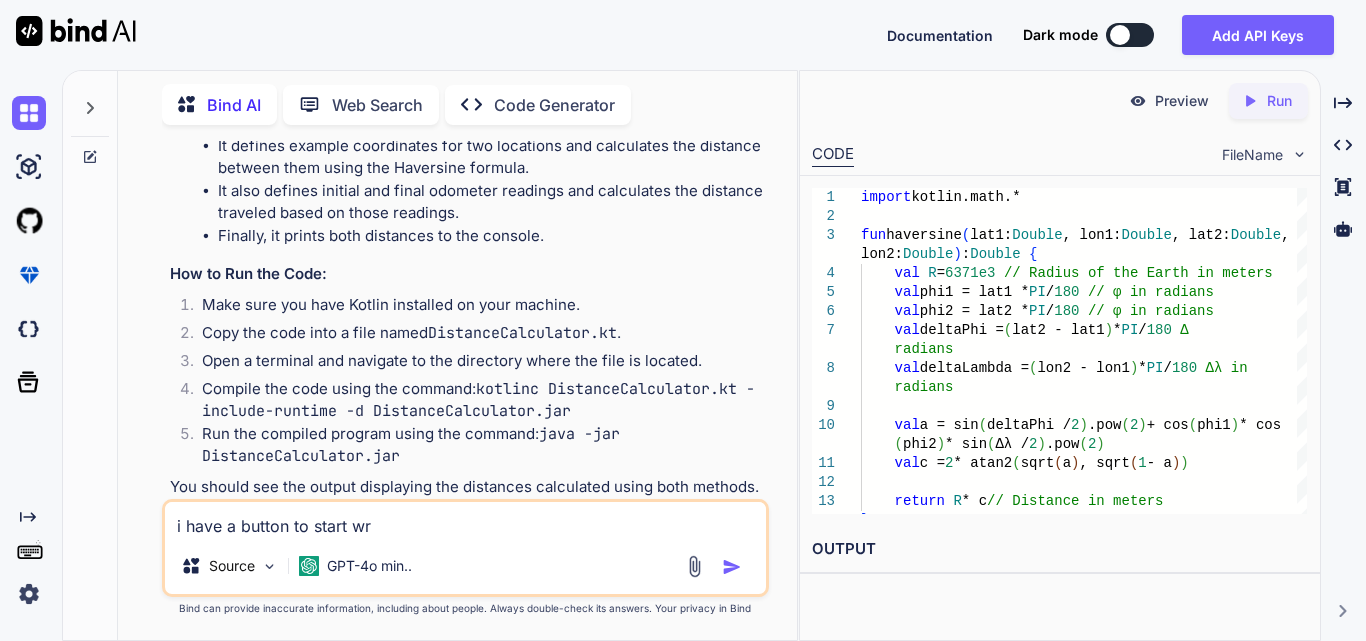 type on "i have a button to start wro" 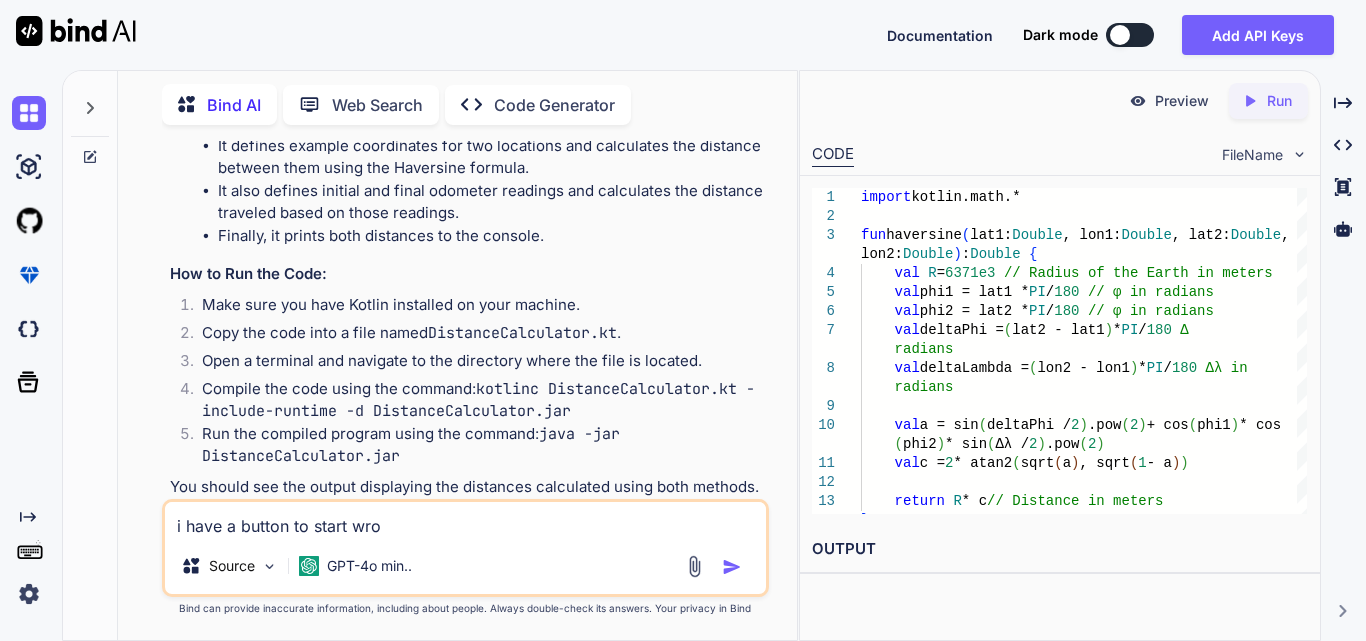 type on "i have a button to start wrok" 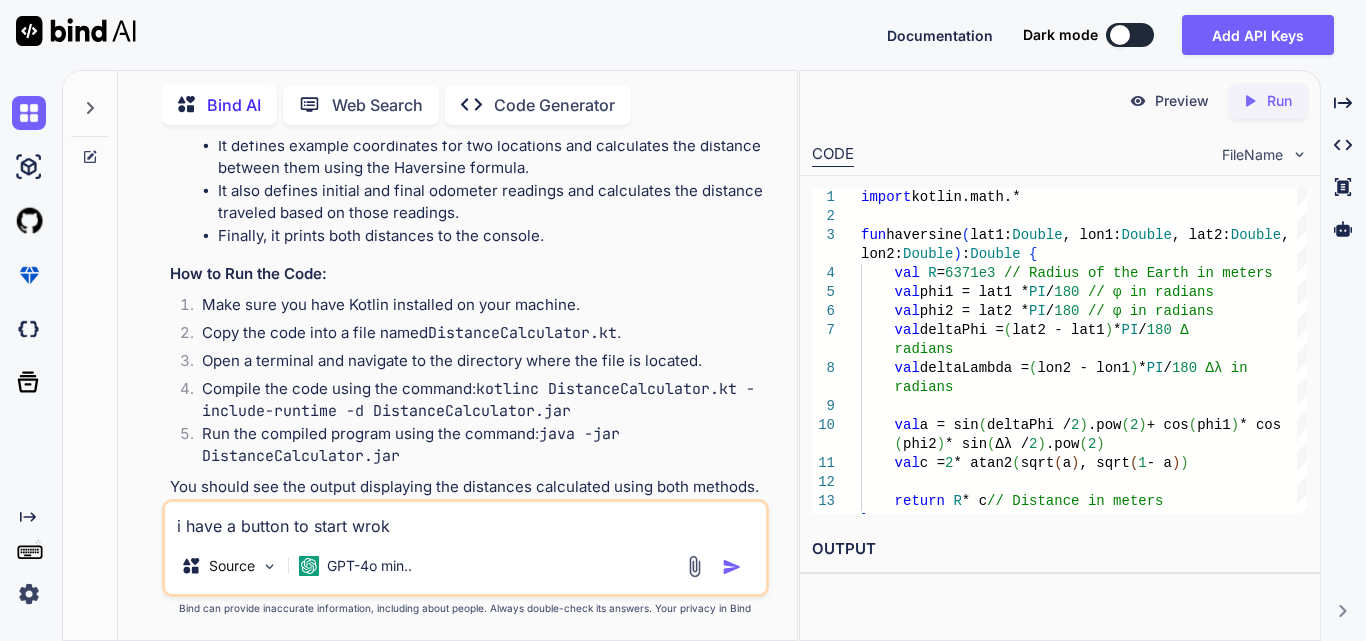 type on "i have a button to start wrok" 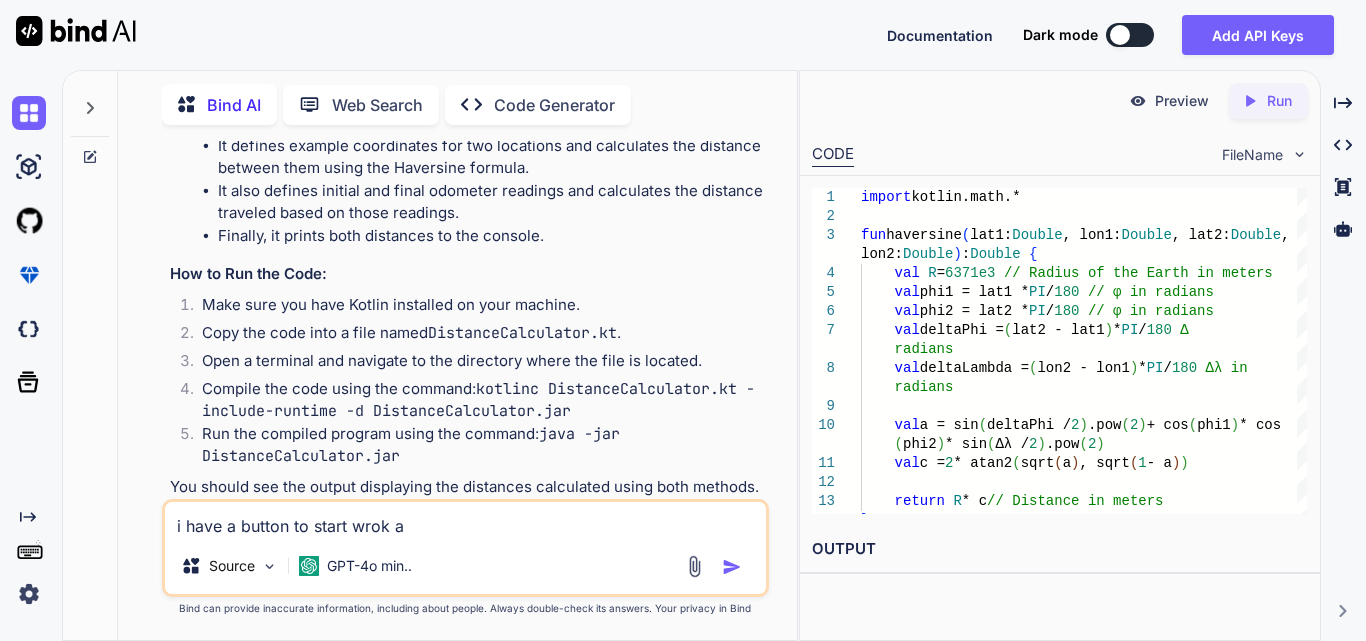 type on "i have a button to start wrok an" 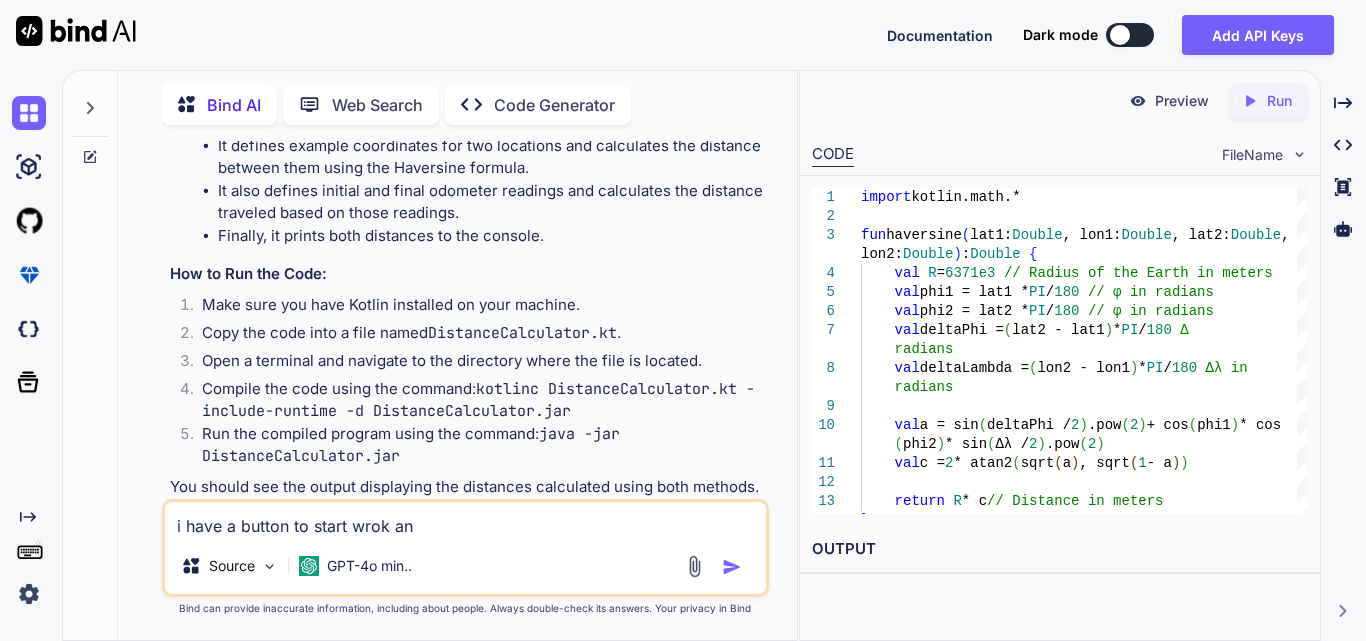 type on "i have a button to start wrok and" 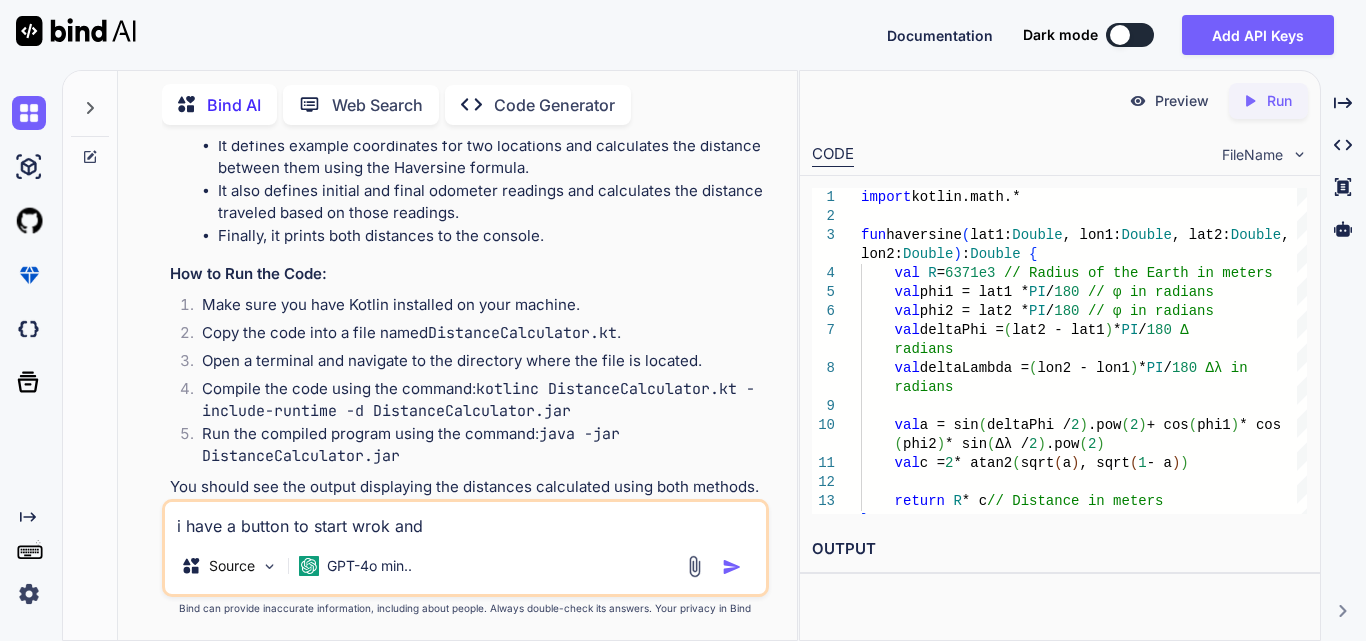 type on "i have a button to start wrok and" 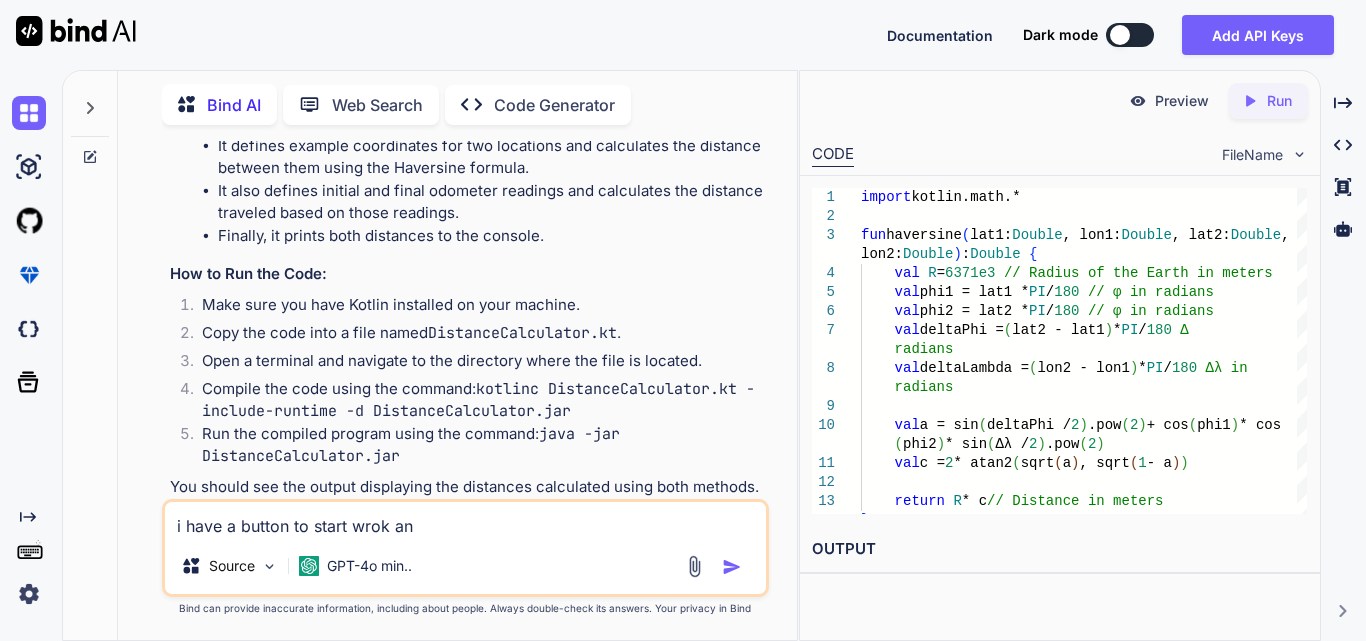 type on "i have a button to start wrok a" 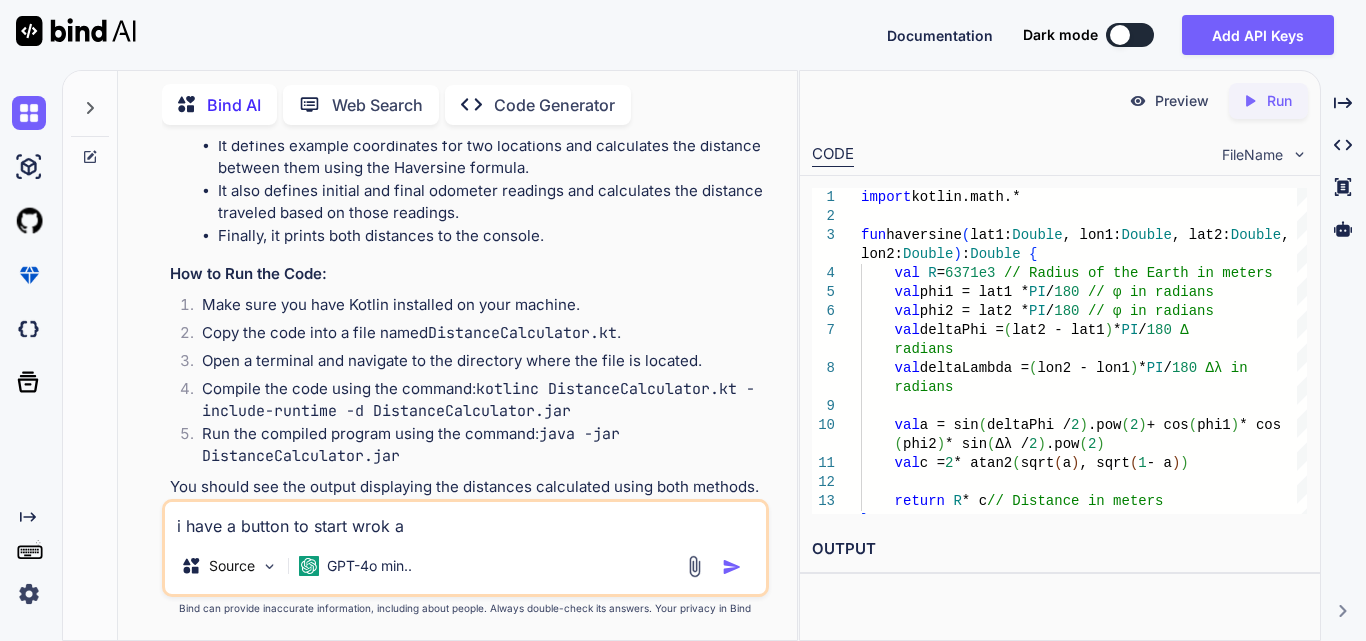 type on "i have a button to start wrok" 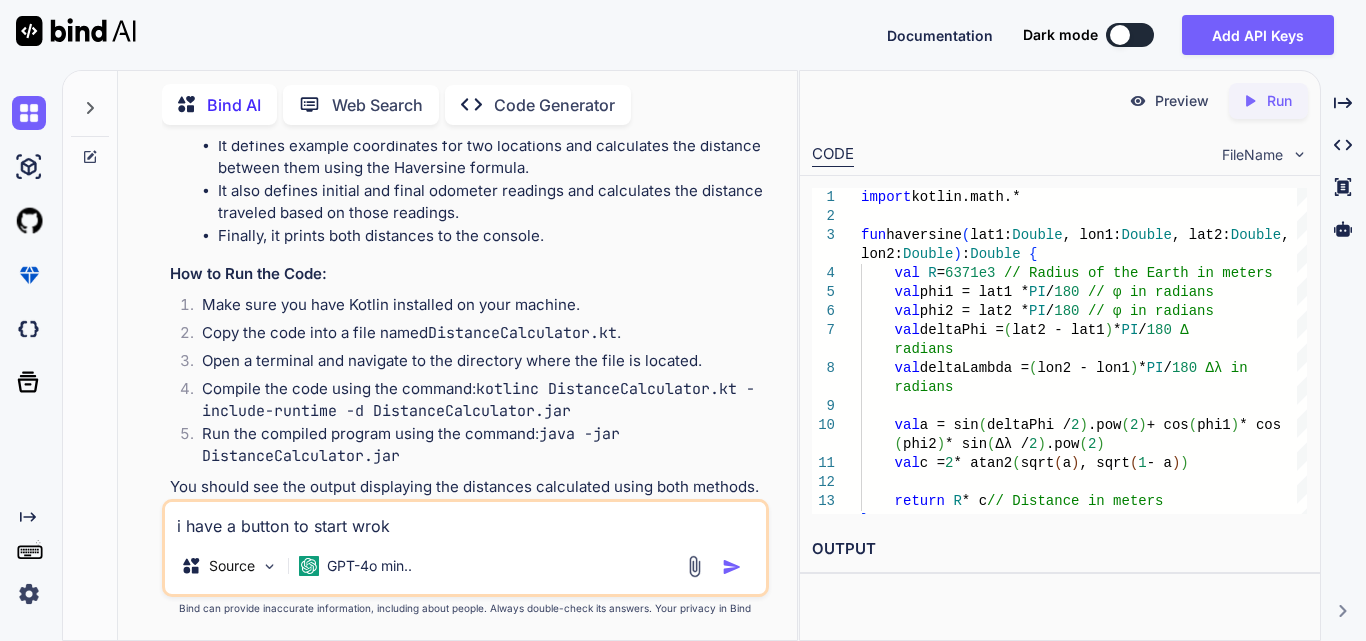 type on "i have a button to start wrok" 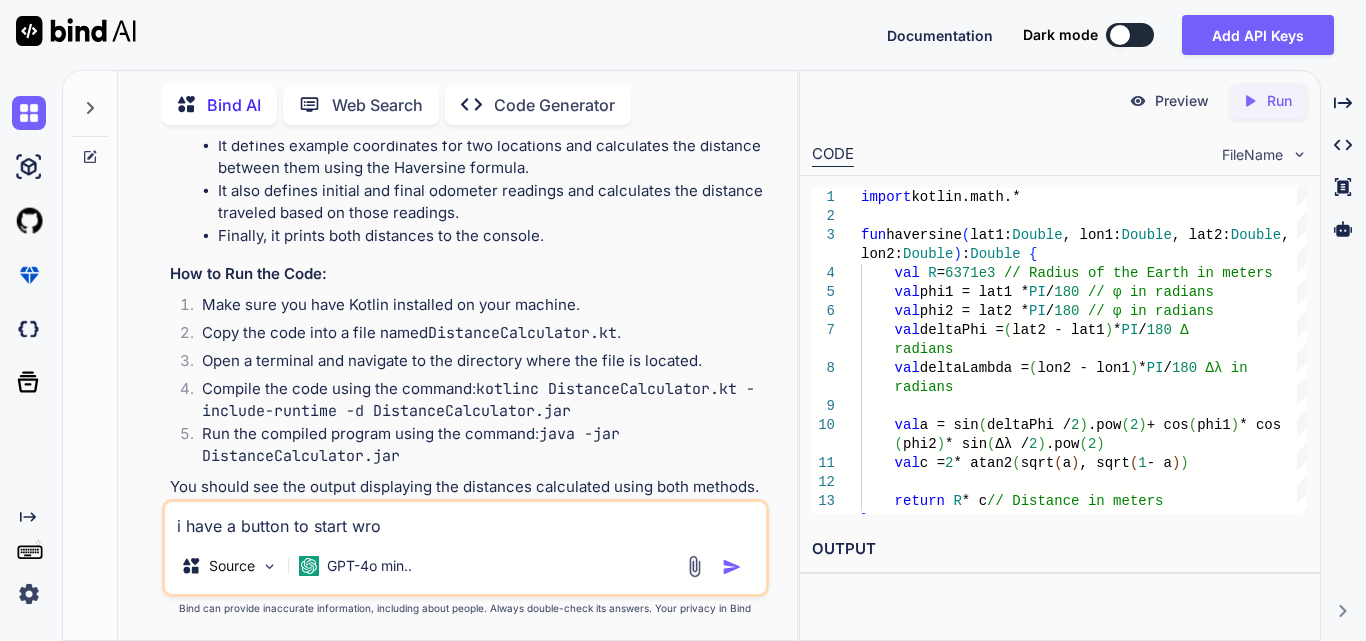 type on "i have a button to start wr" 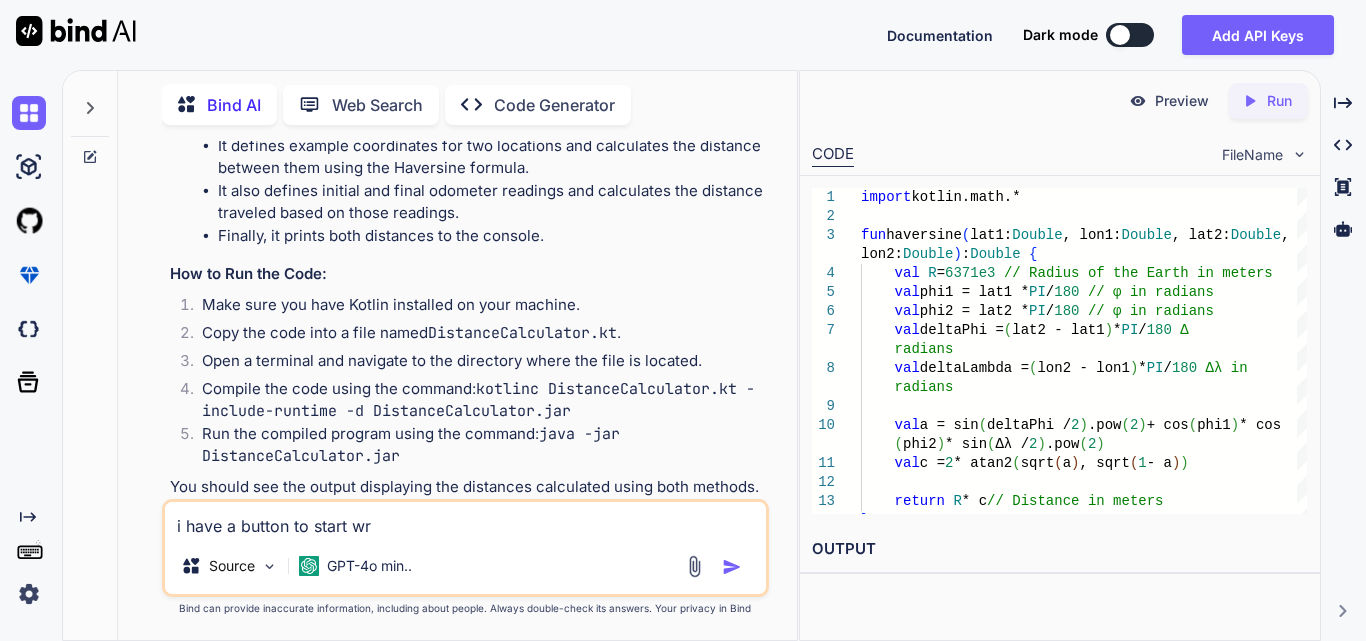 type on "i have a button to start w" 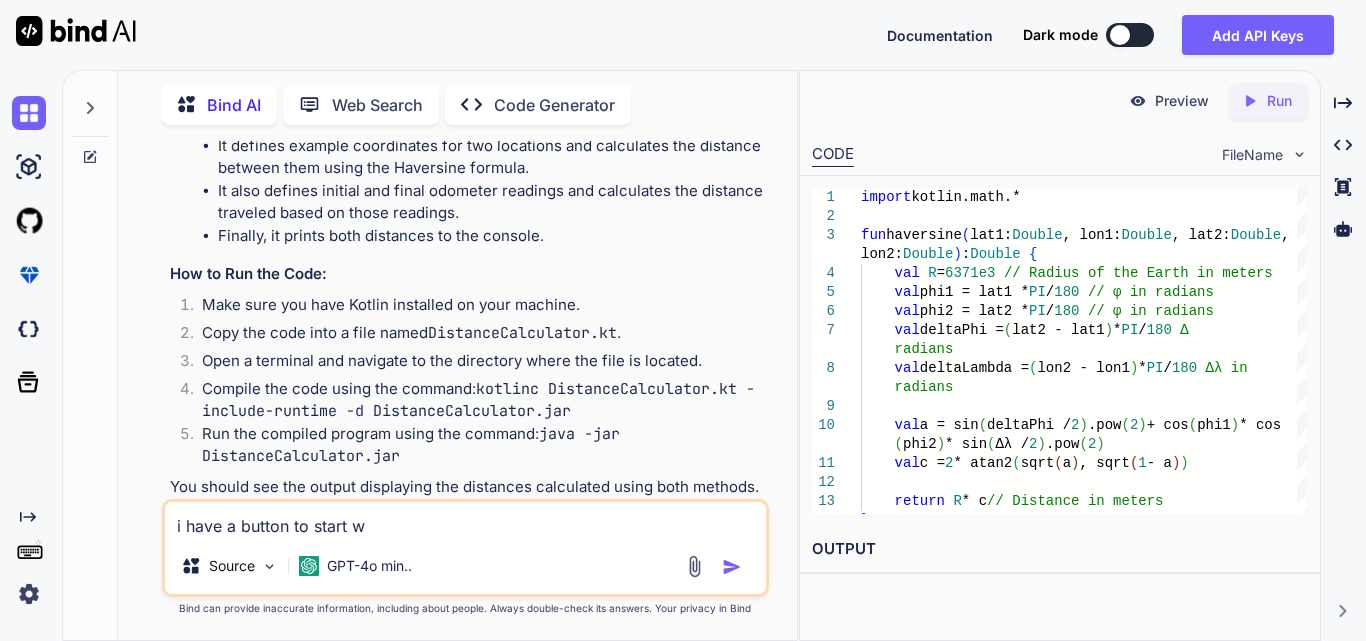 type on "i have a button to start" 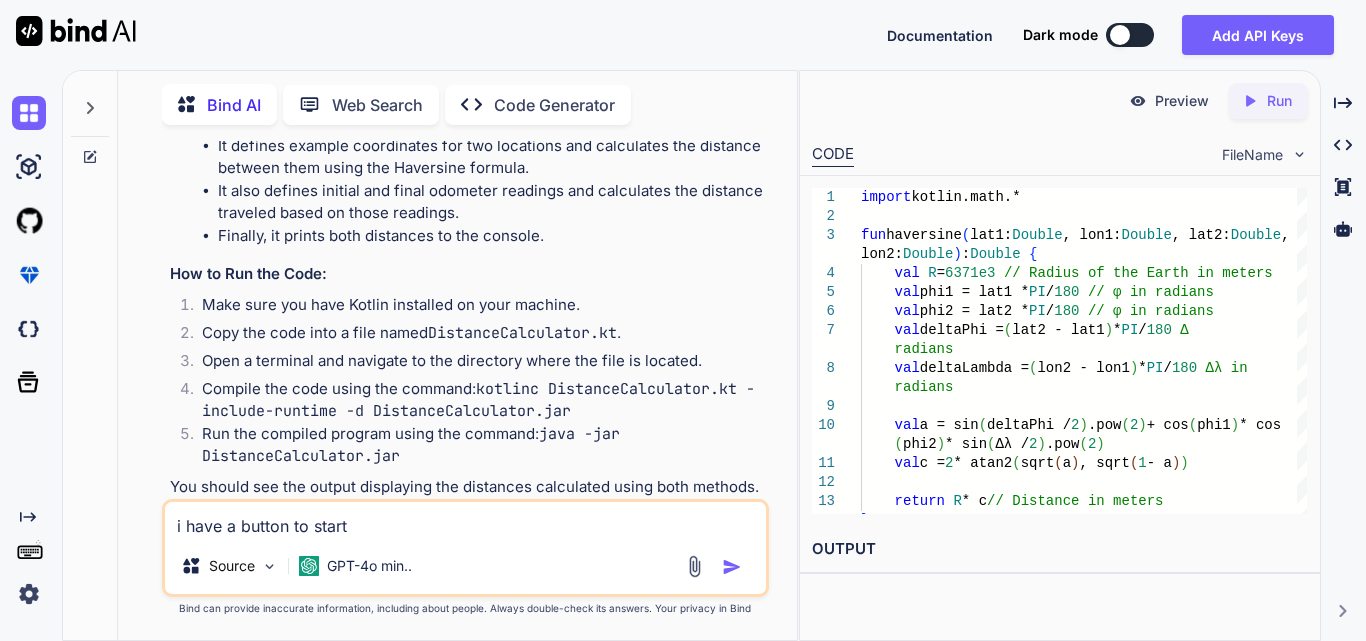 type on "i have a button to start w" 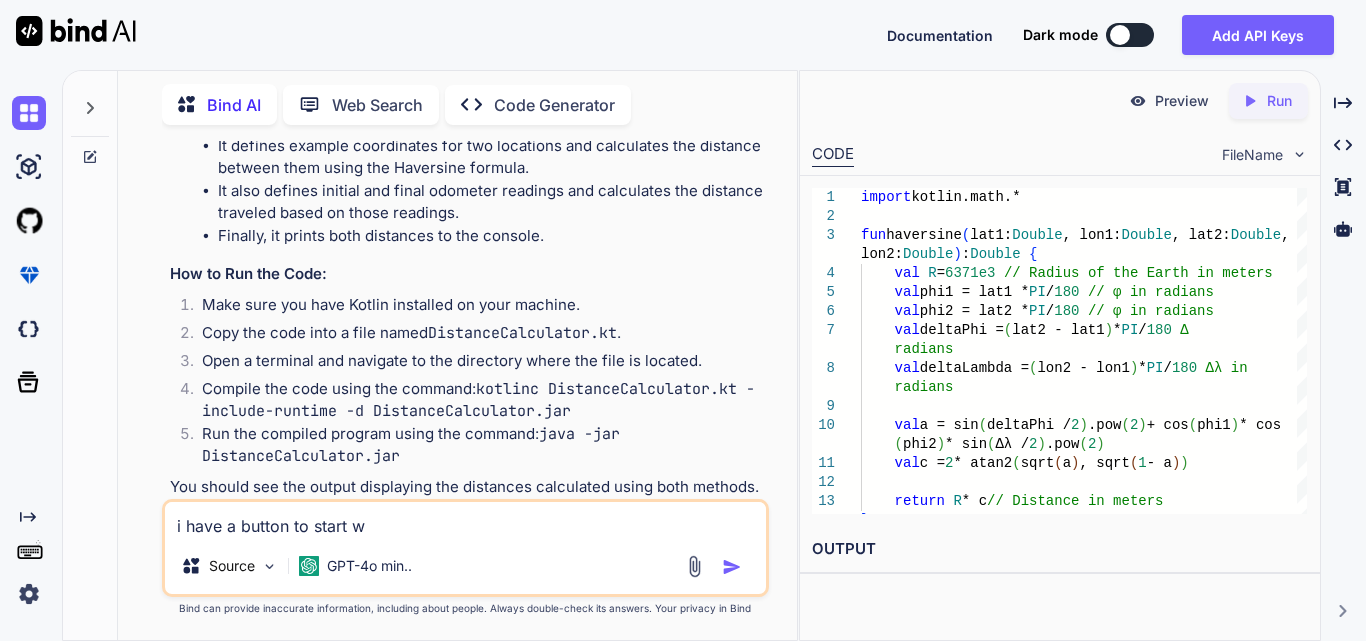 type on "i have a button to start wo" 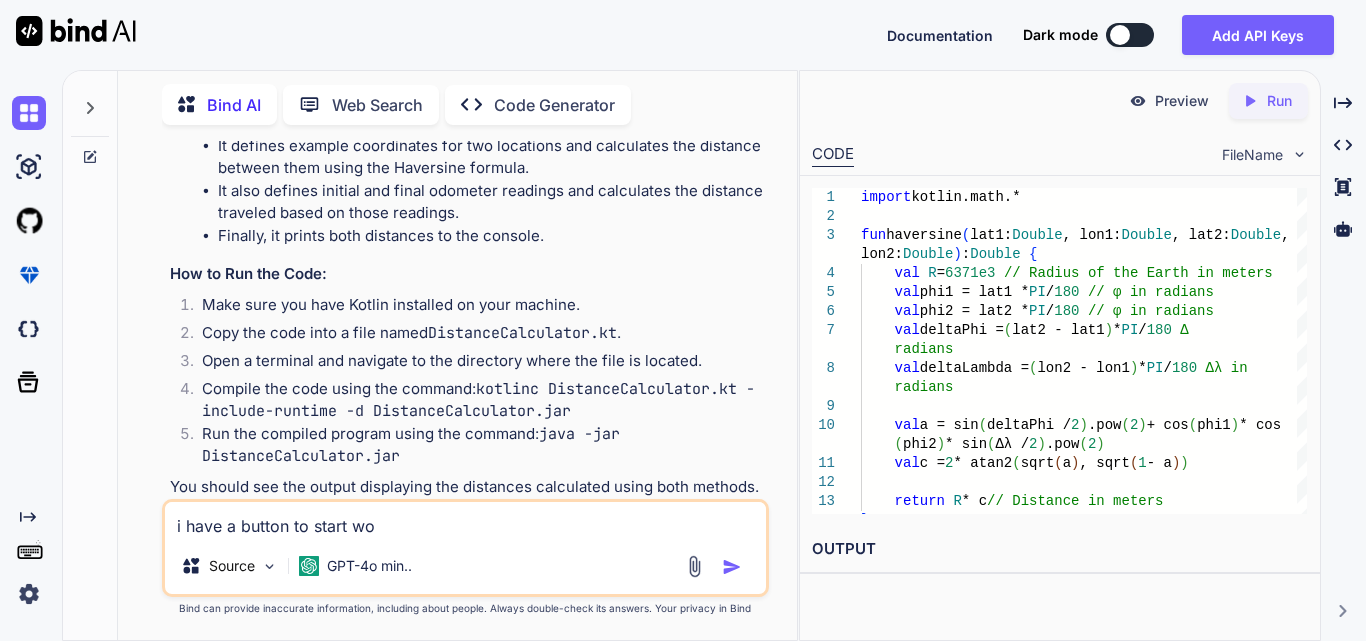 type on "i have a button to start wor" 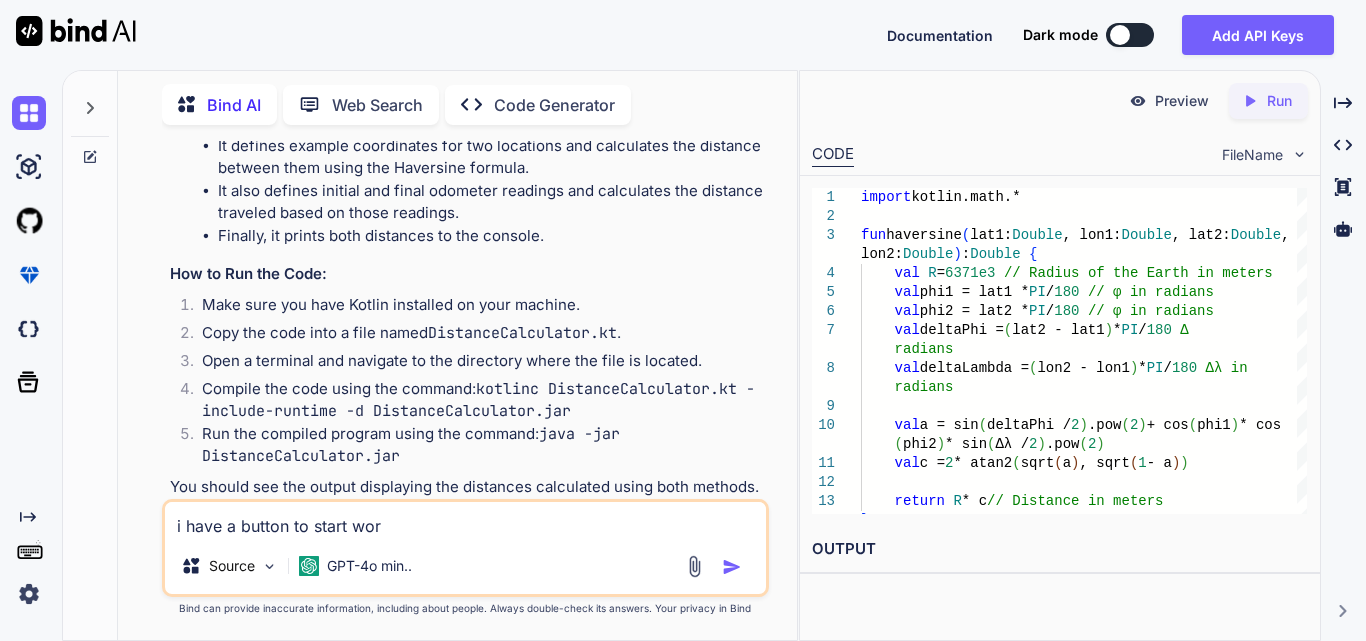 type on "i have a button to start work" 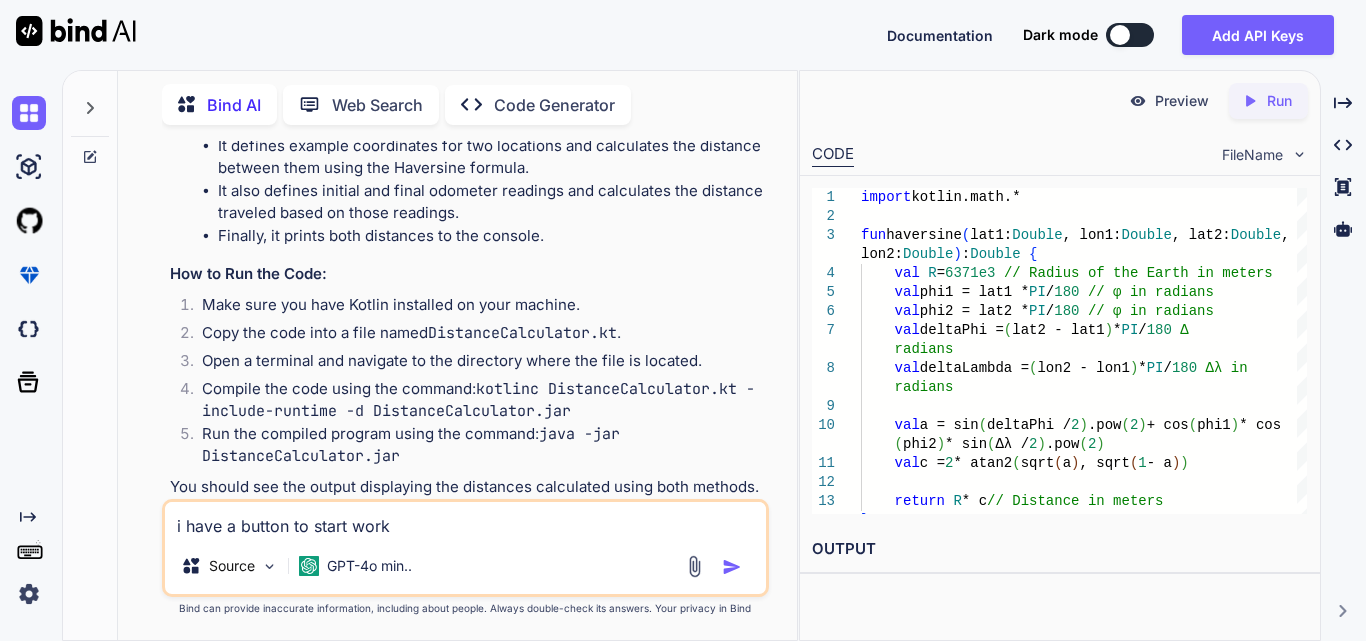 type on "i have a button to start work" 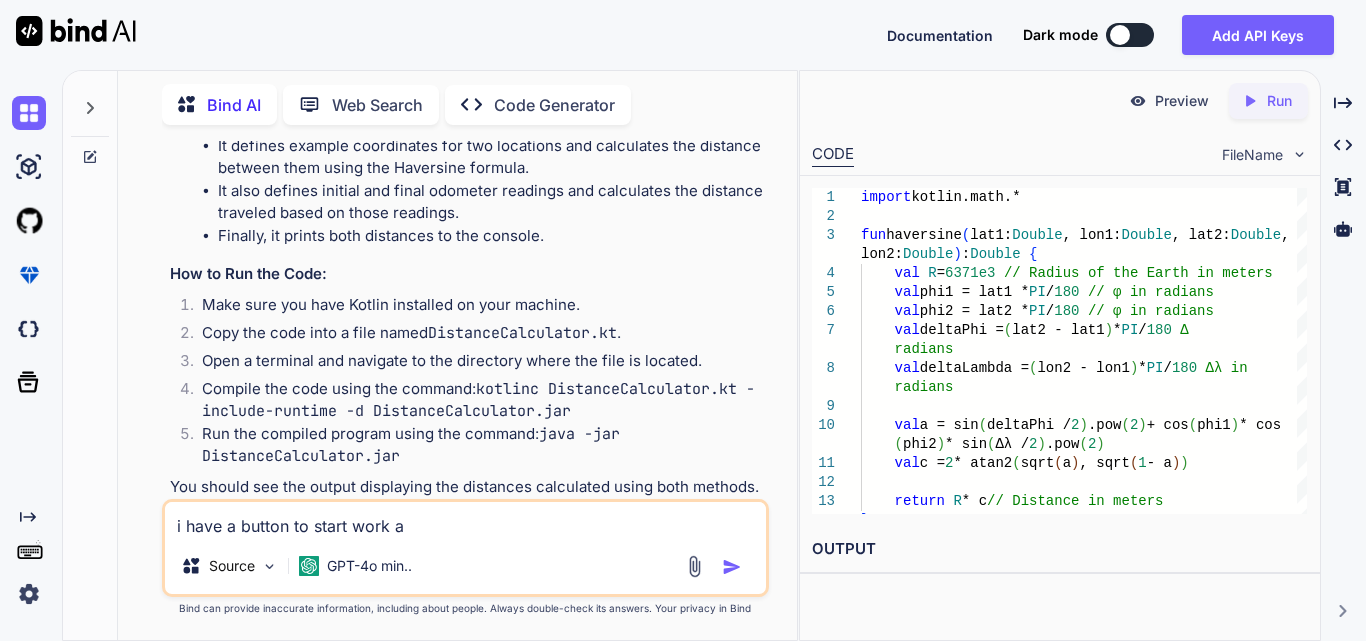 type on "i have a button to start work an" 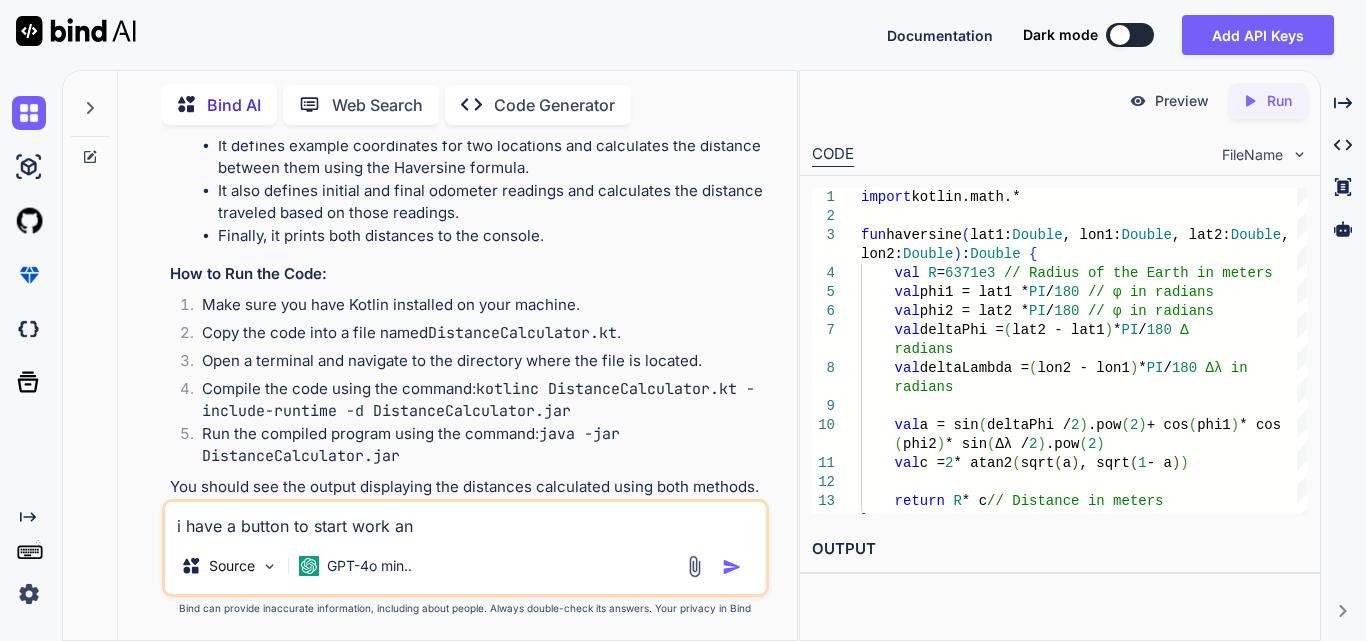type on "x" 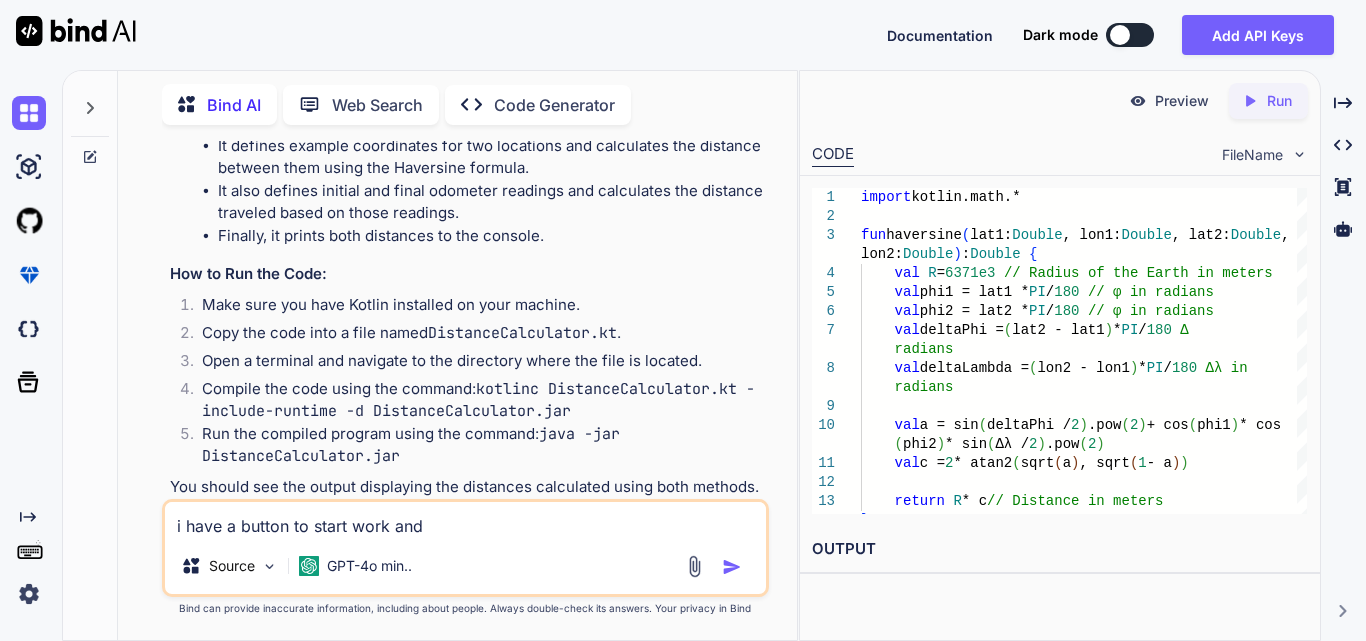 type on "i have a button to start work and" 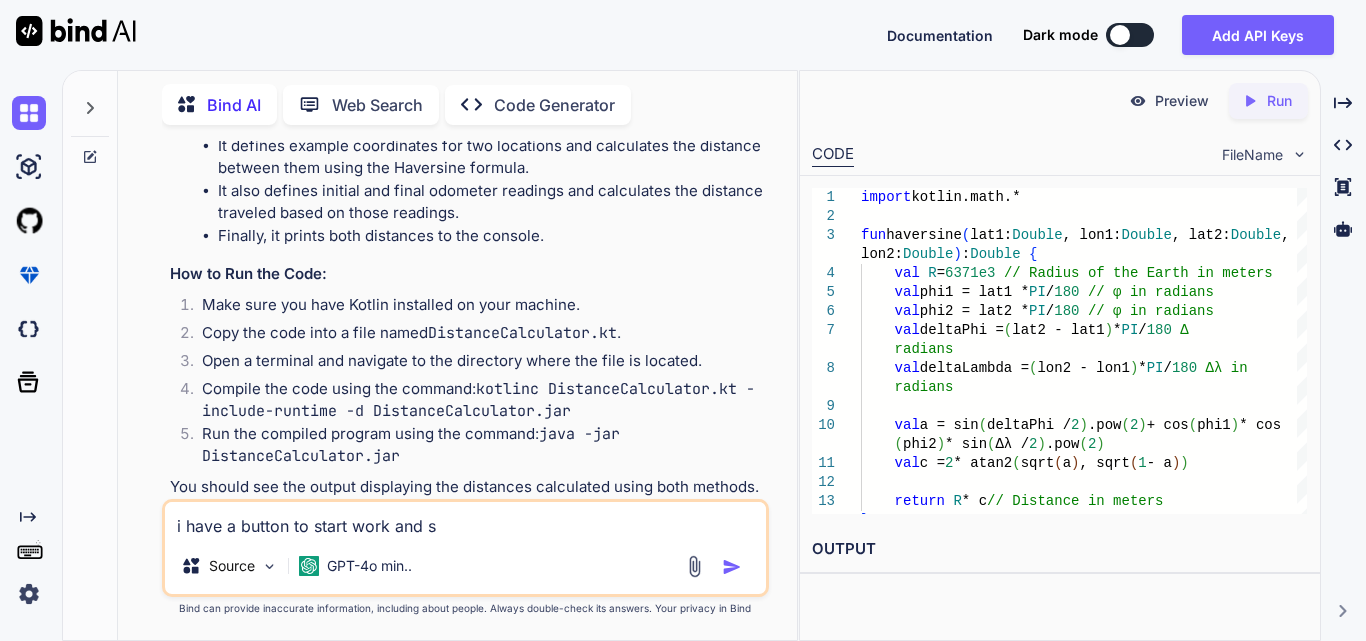 type on "i have a button to start work and st" 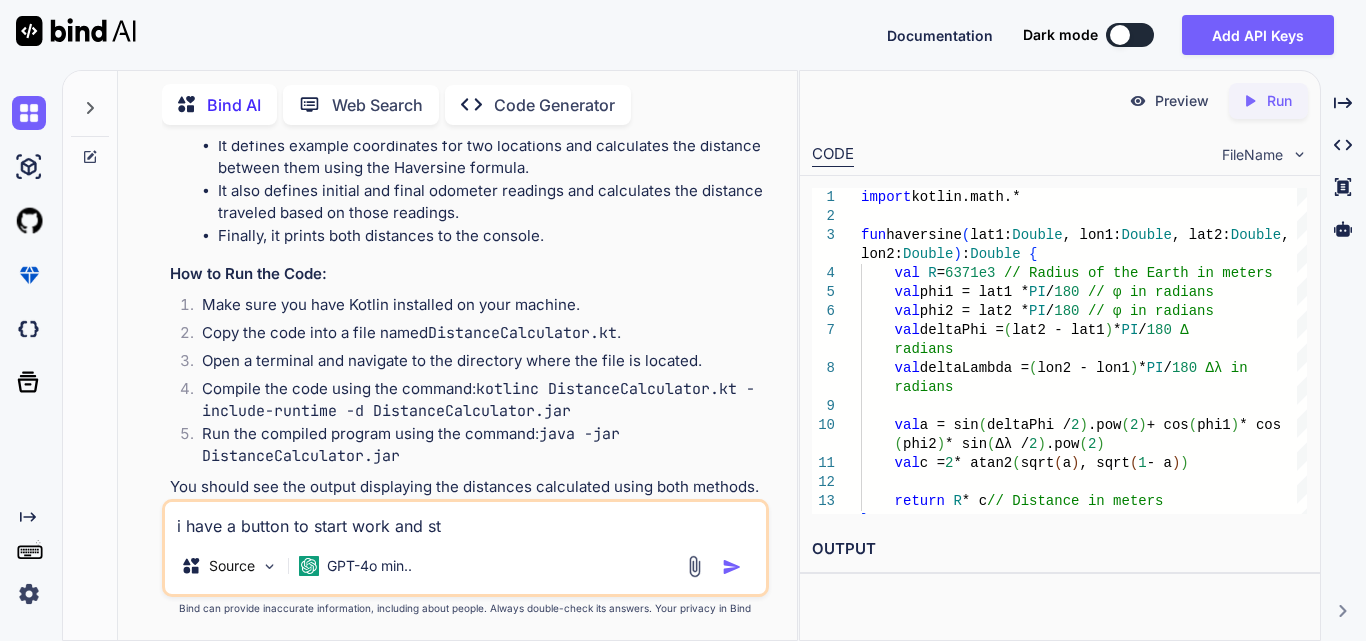 type on "i have a button to start work and sti" 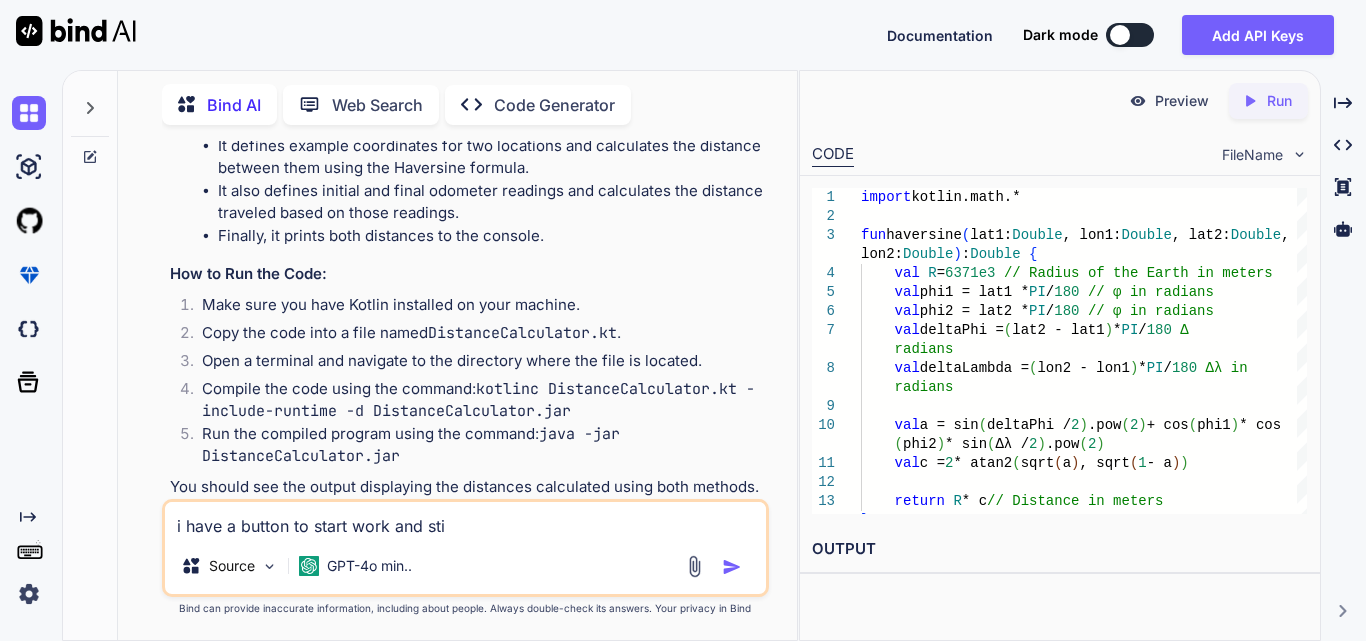 type on "i have a button to start work and st" 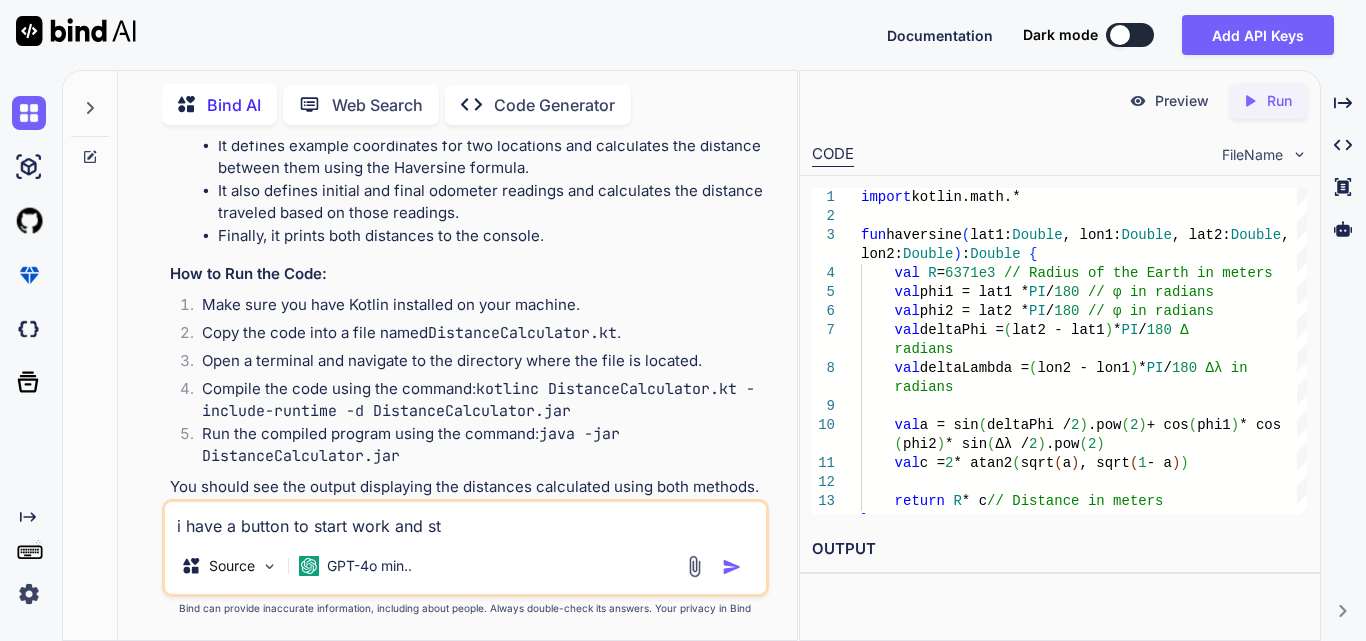 type on "i have a button to start work and sto" 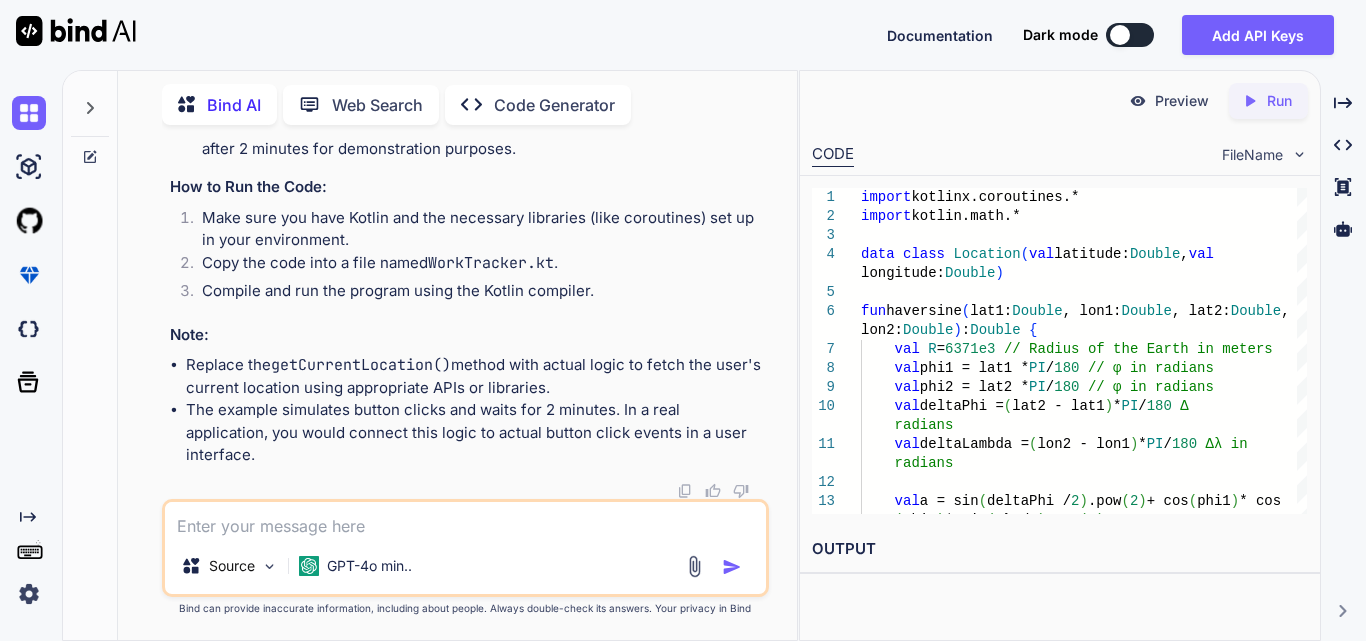 scroll, scrollTop: 4853, scrollLeft: 0, axis: vertical 